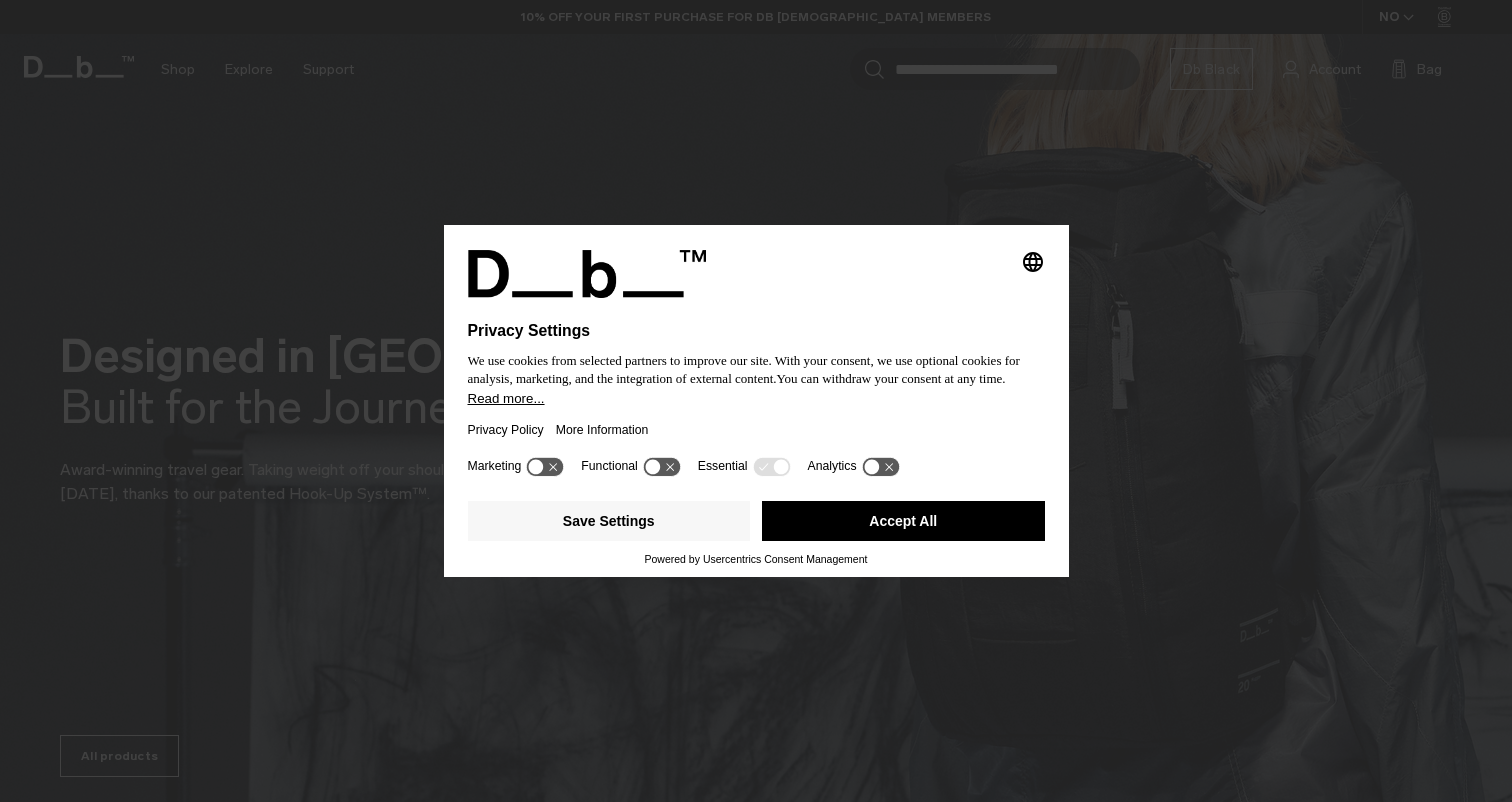 scroll, scrollTop: 0, scrollLeft: 0, axis: both 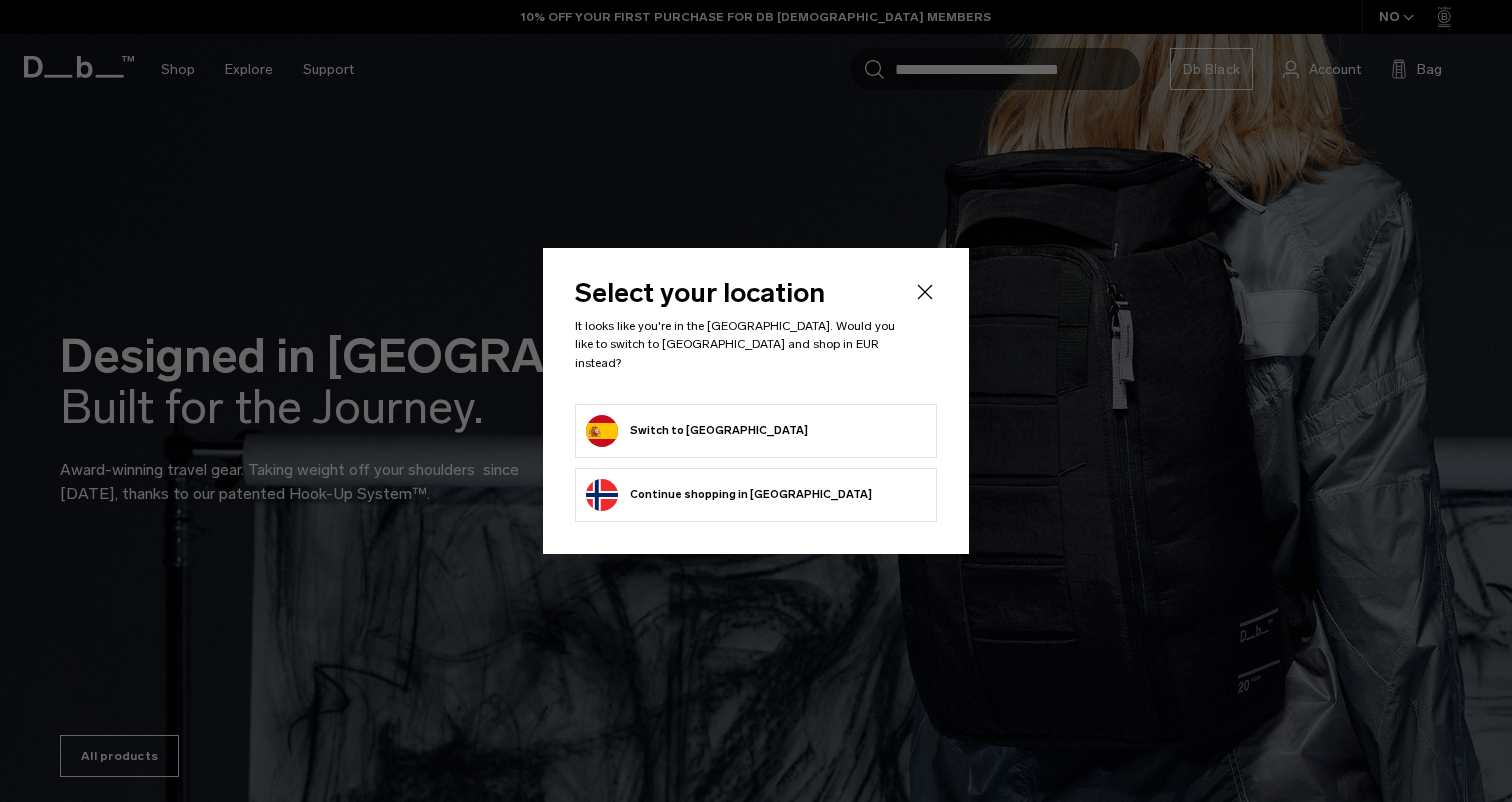 click on "Switch to Spain" at bounding box center [756, 431] 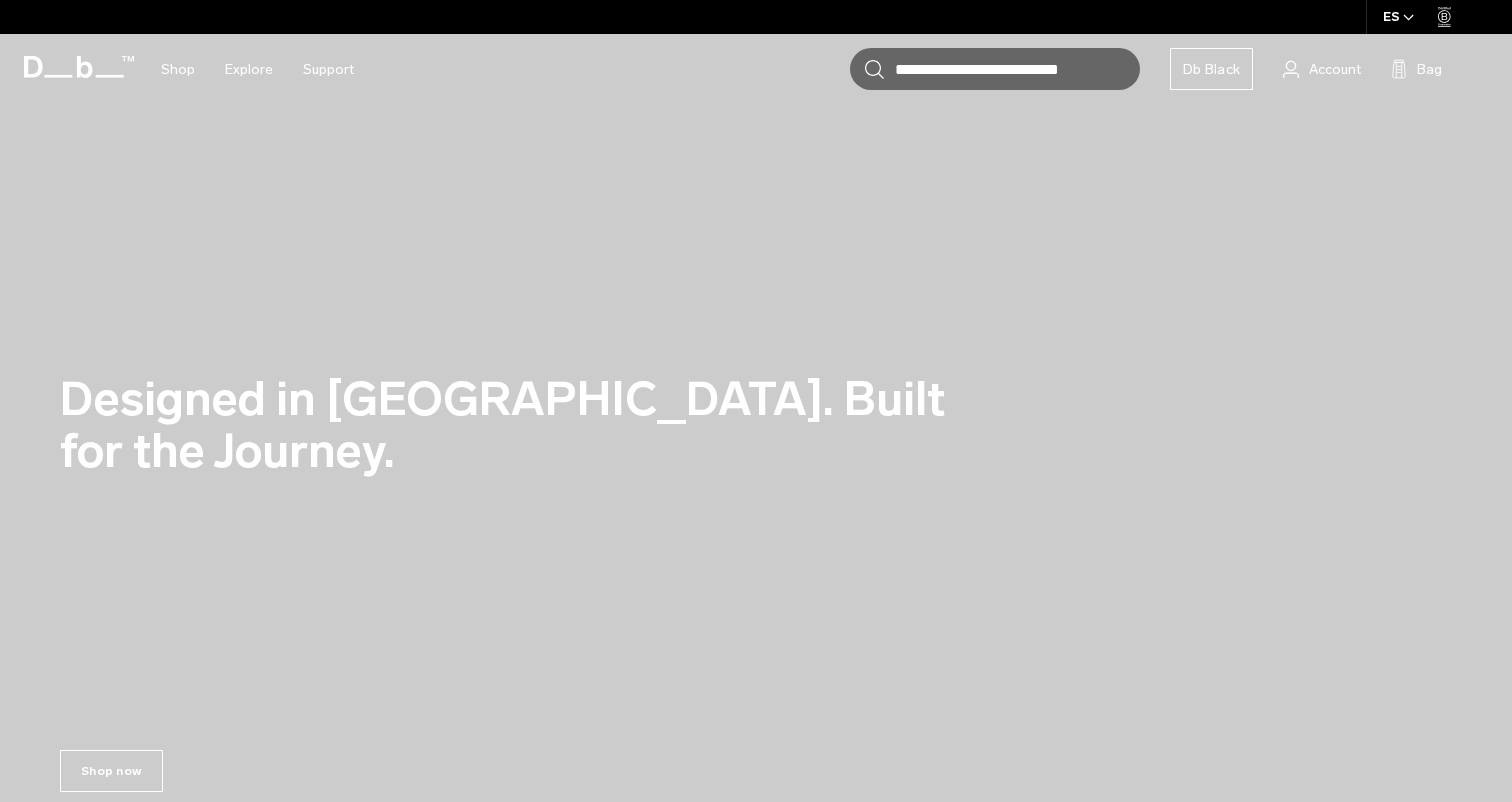 scroll, scrollTop: 0, scrollLeft: 0, axis: both 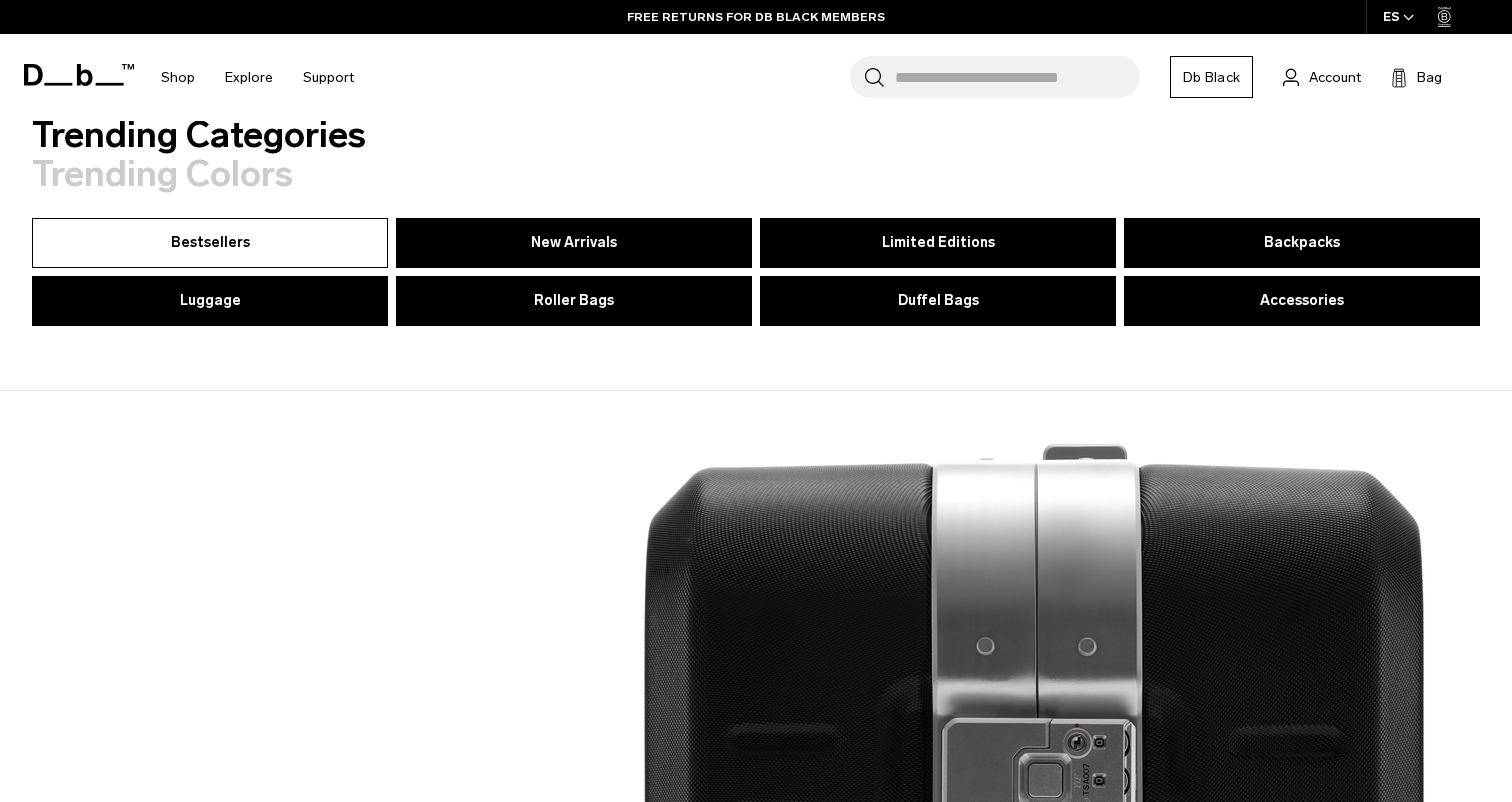 click on "Bestsellers" at bounding box center (210, 242) 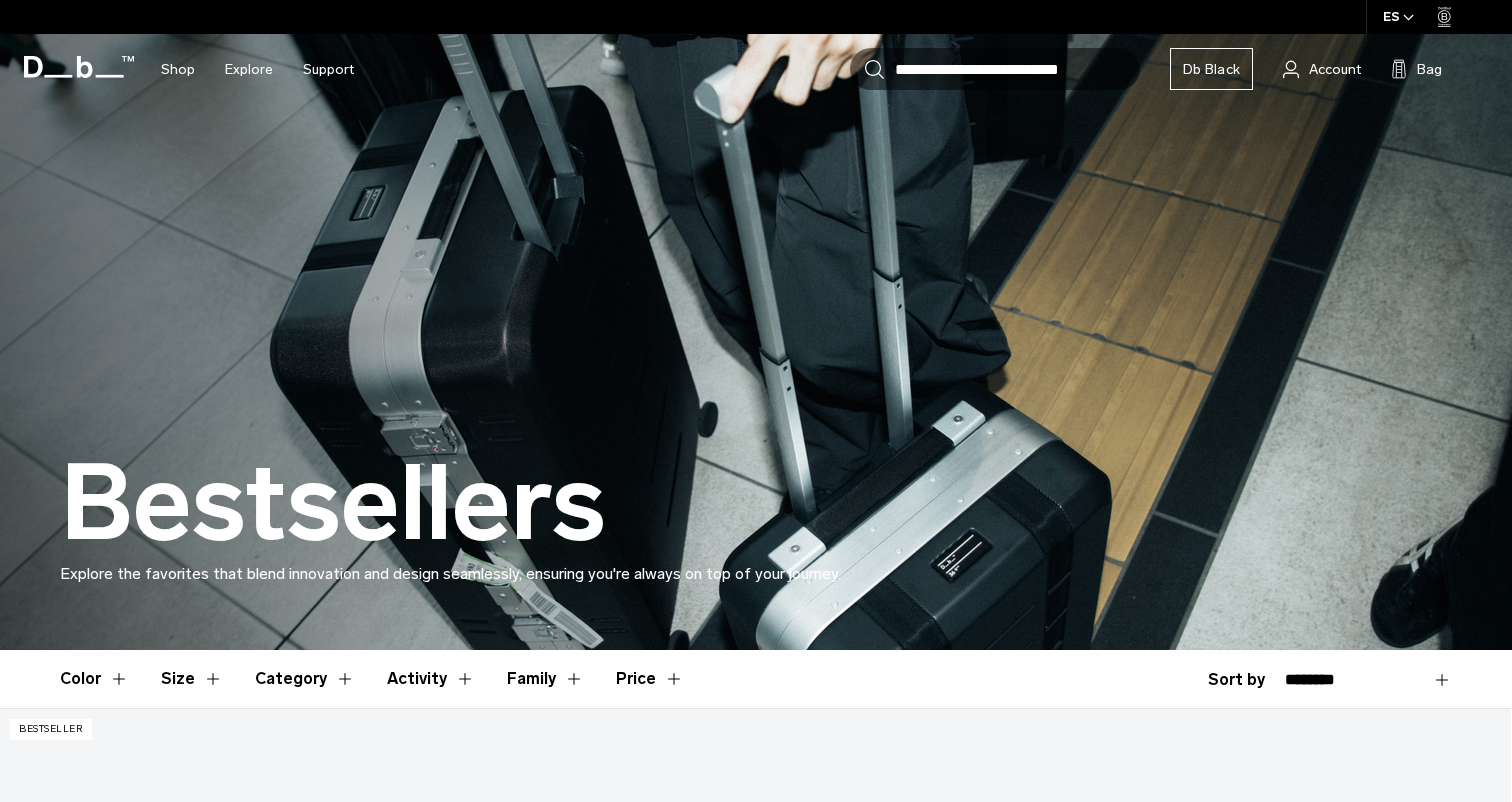 scroll, scrollTop: 336, scrollLeft: 0, axis: vertical 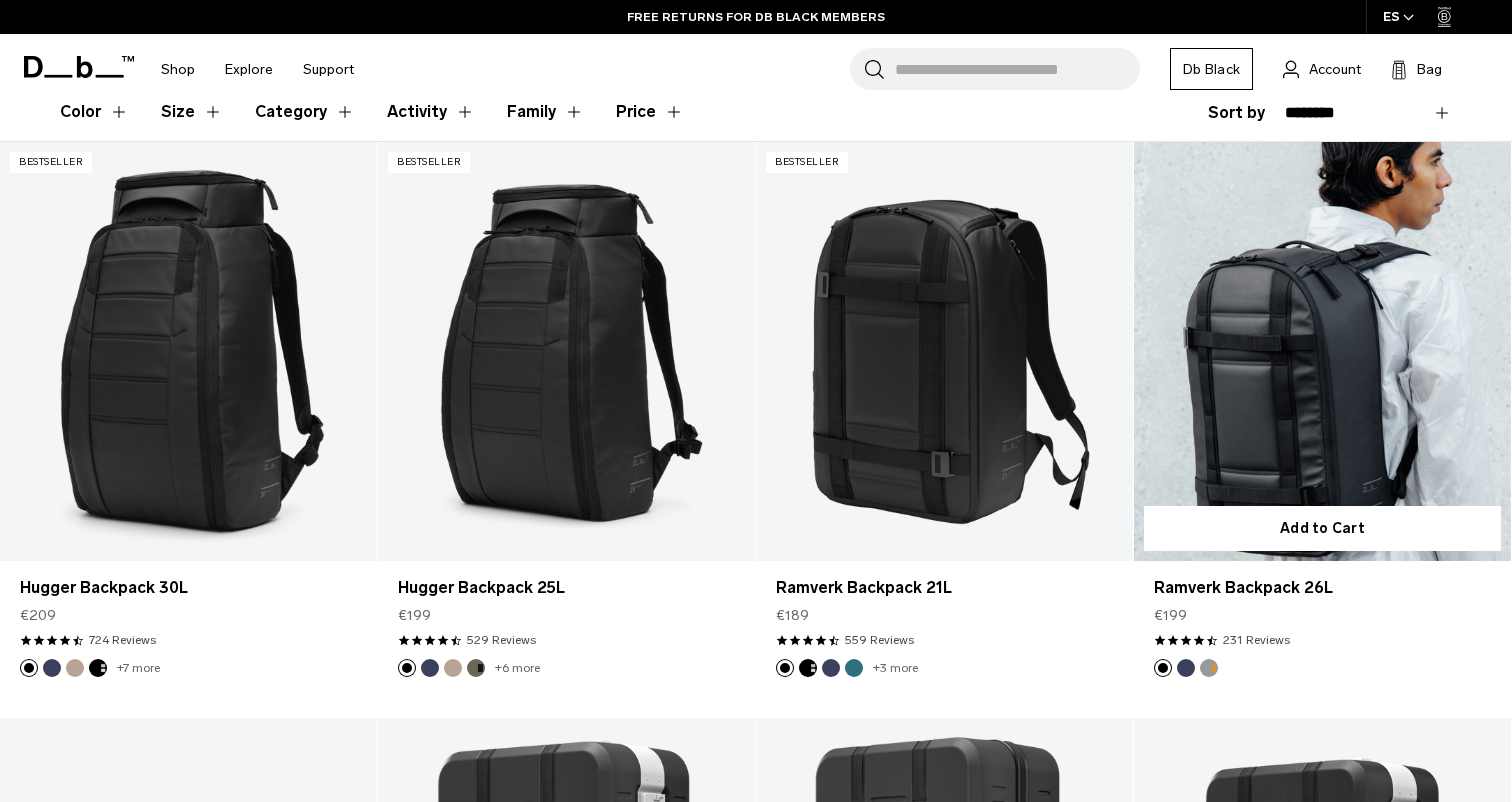 click at bounding box center [1322, 351] 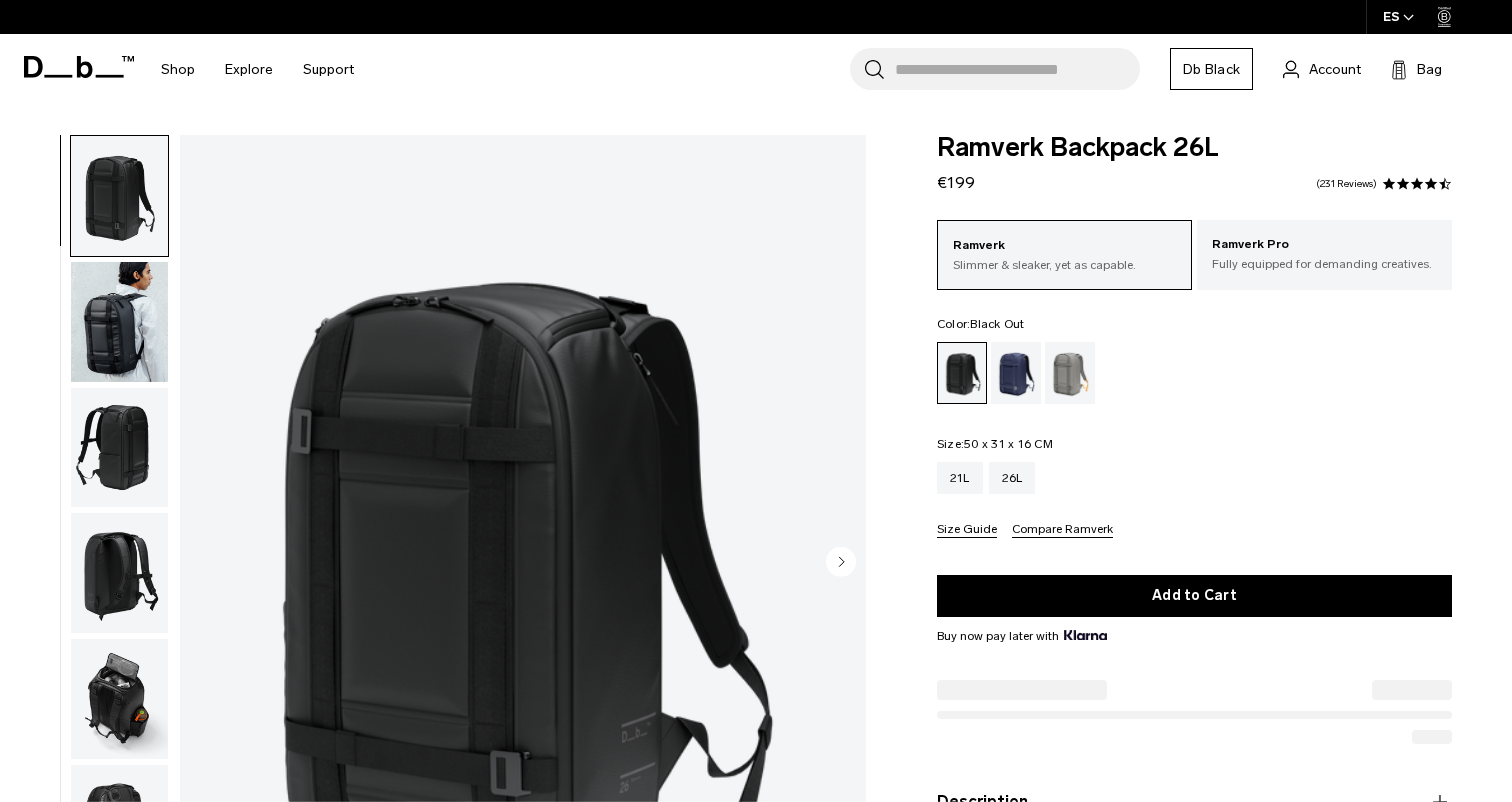 scroll, scrollTop: 0, scrollLeft: 0, axis: both 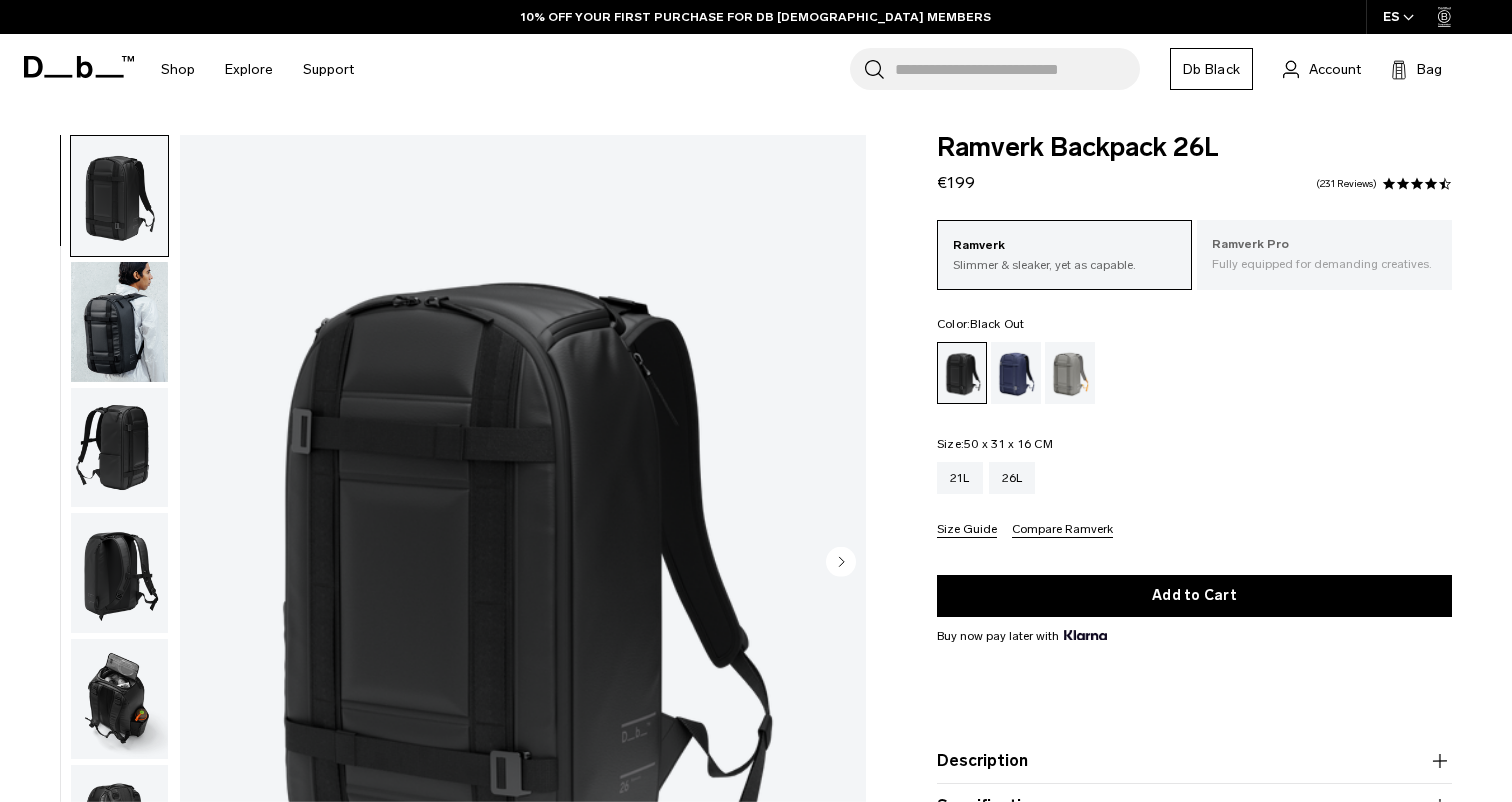 click on "Fully equipped for demanding creatives." at bounding box center [1324, 264] 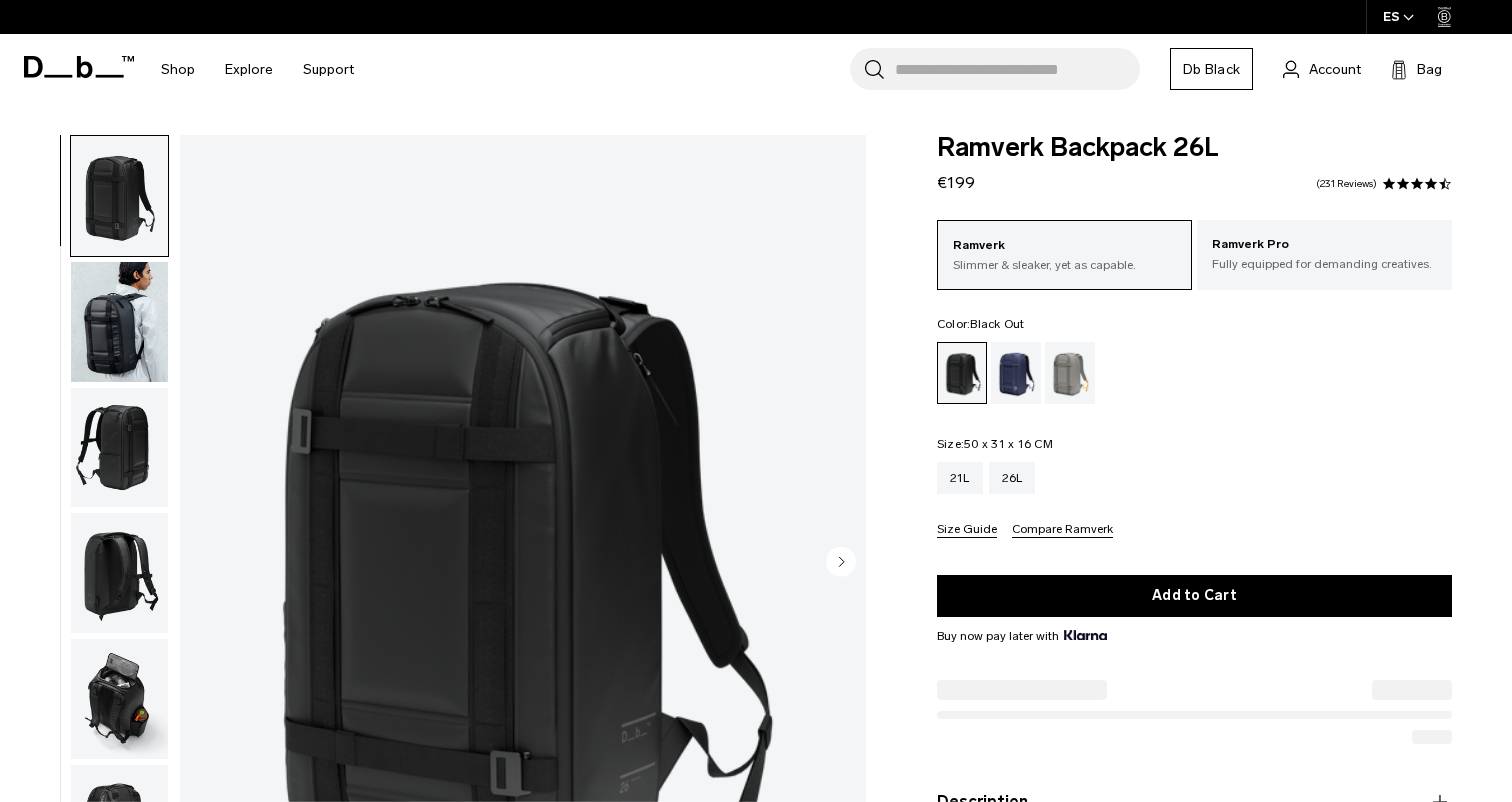 scroll, scrollTop: 0, scrollLeft: 0, axis: both 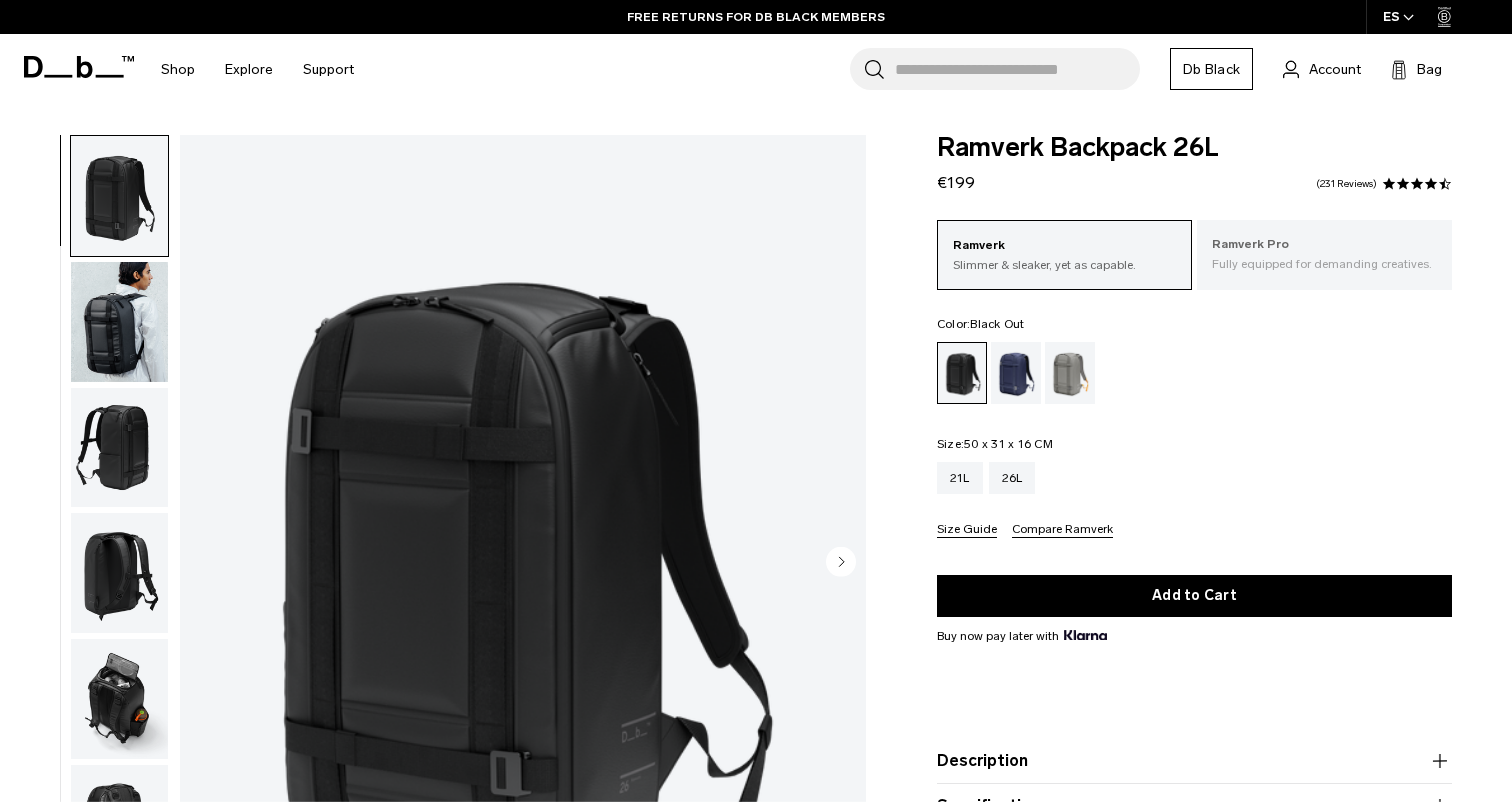 click on "Fully equipped for demanding creatives." at bounding box center [1324, 264] 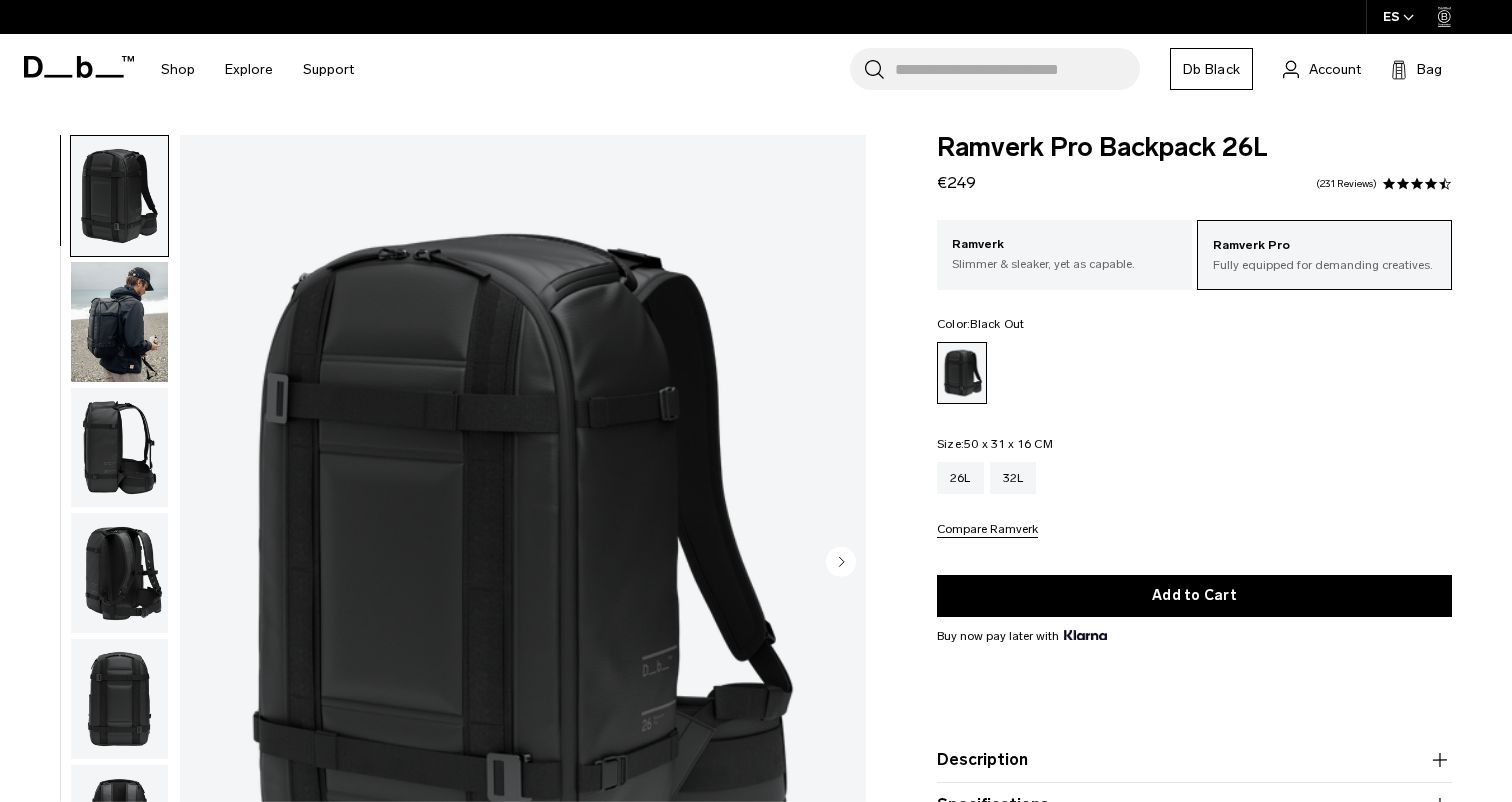 scroll, scrollTop: 0, scrollLeft: 0, axis: both 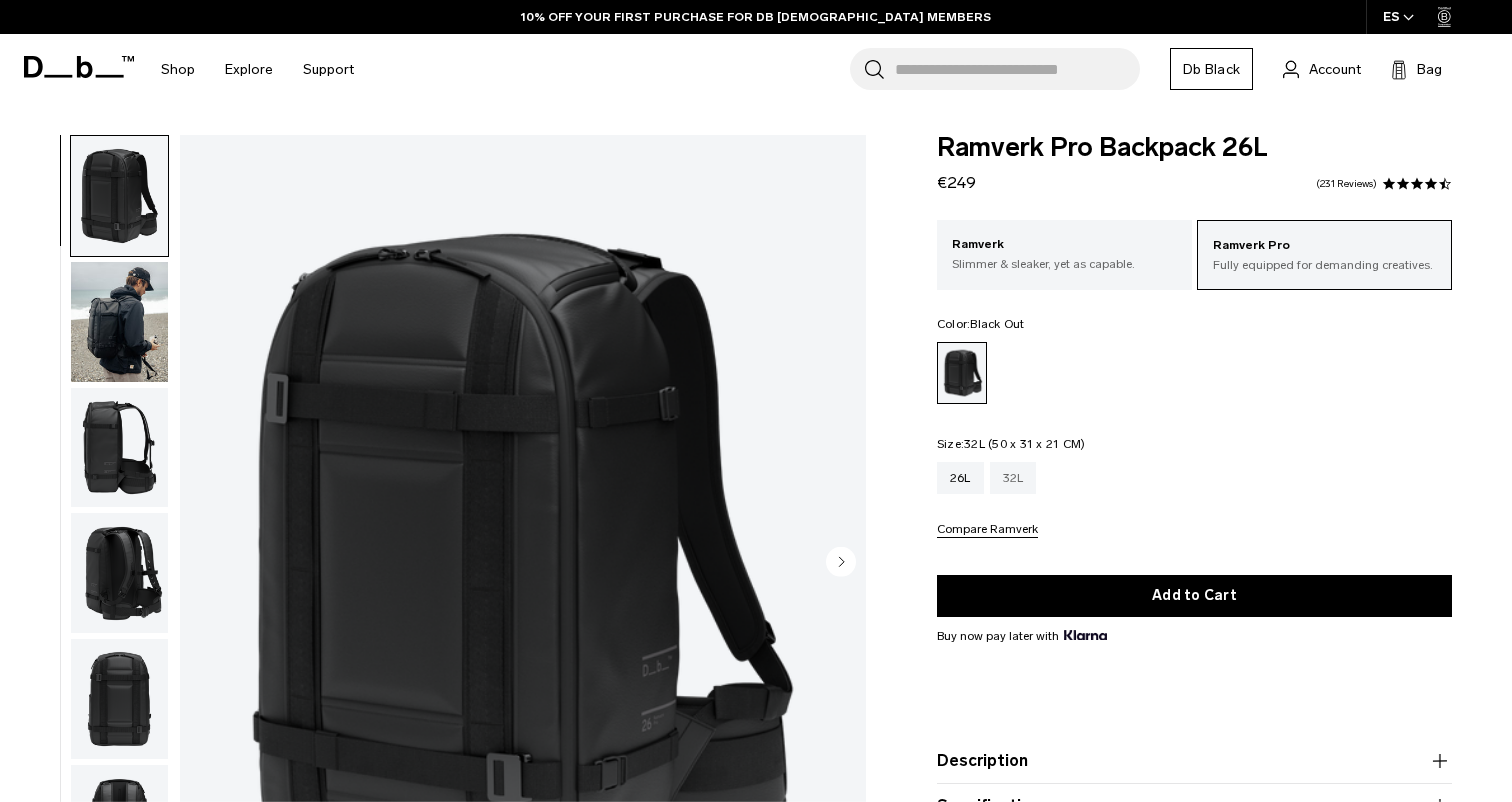 click on "32L" at bounding box center (1013, 478) 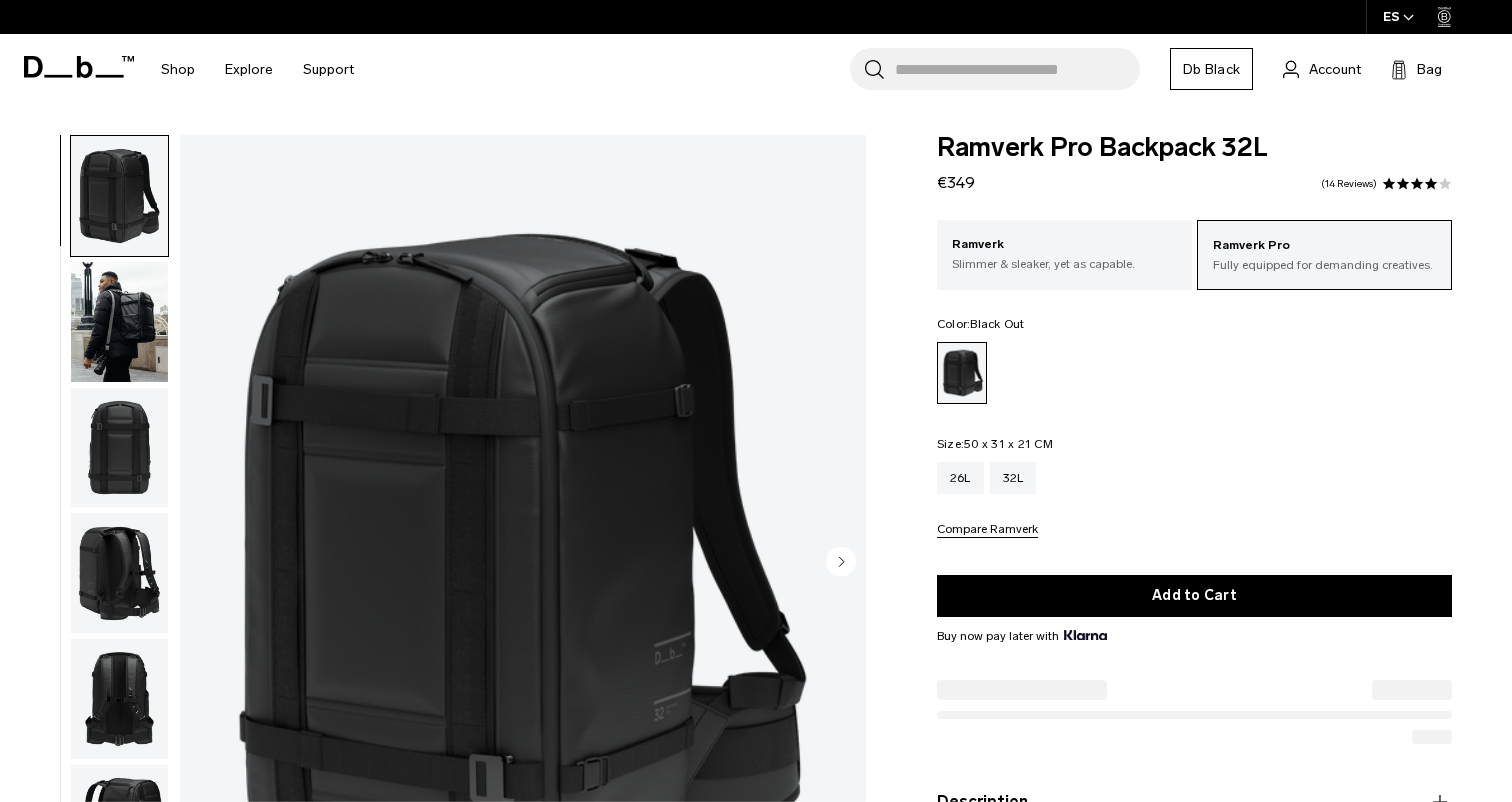 scroll, scrollTop: 0, scrollLeft: 0, axis: both 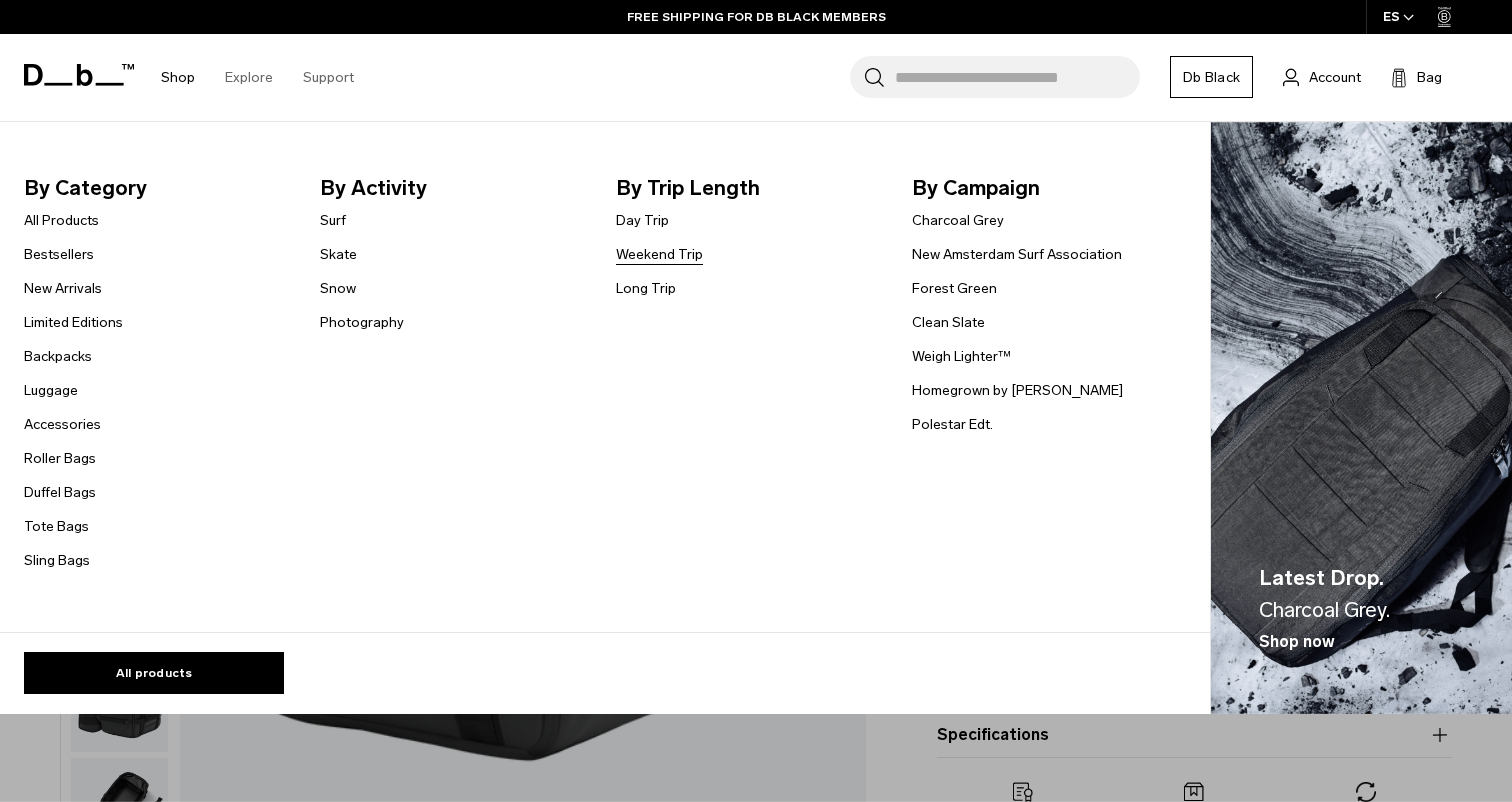 click on "Weekend Trip" at bounding box center (659, 254) 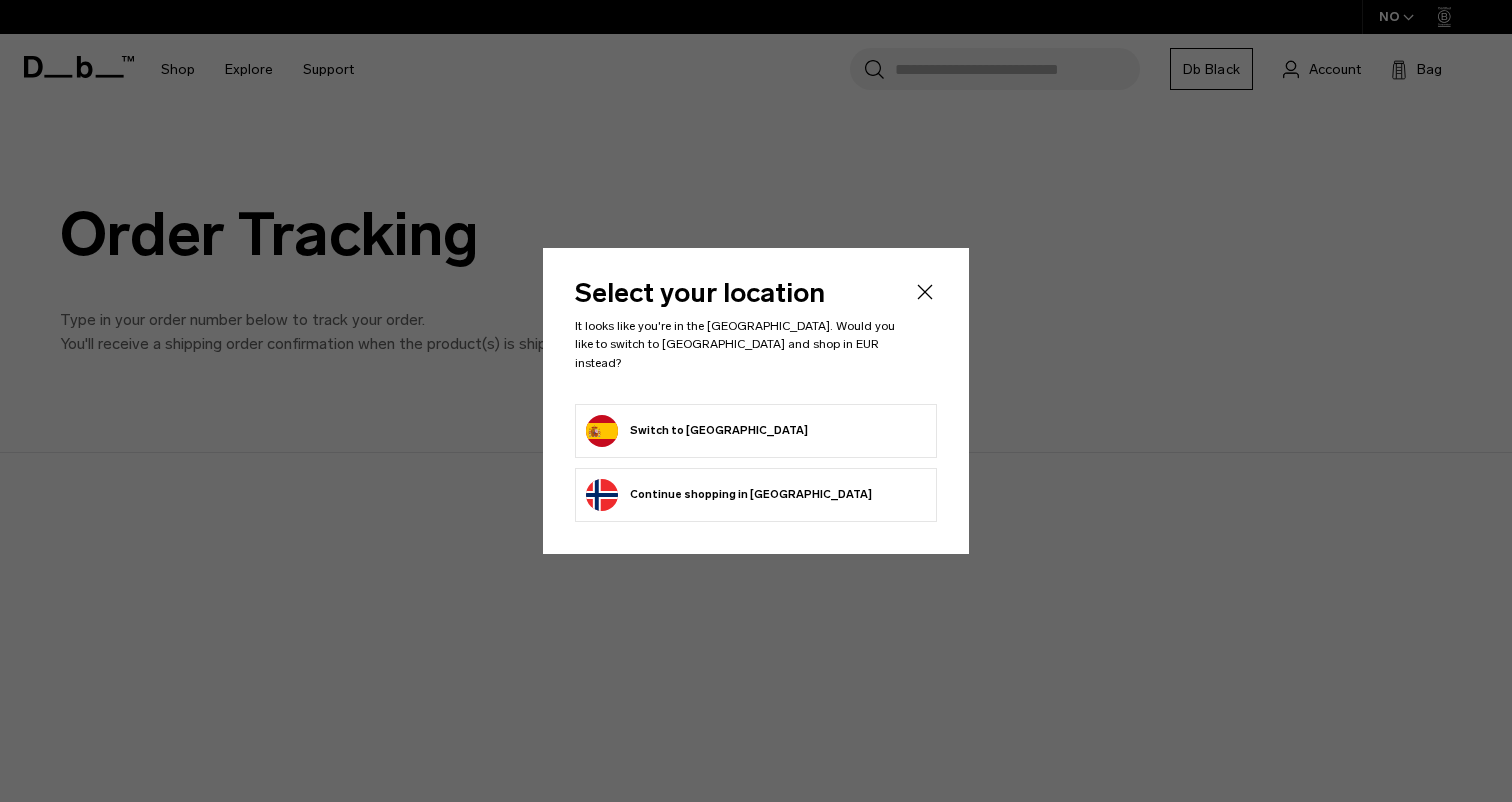 scroll, scrollTop: 0, scrollLeft: 0, axis: both 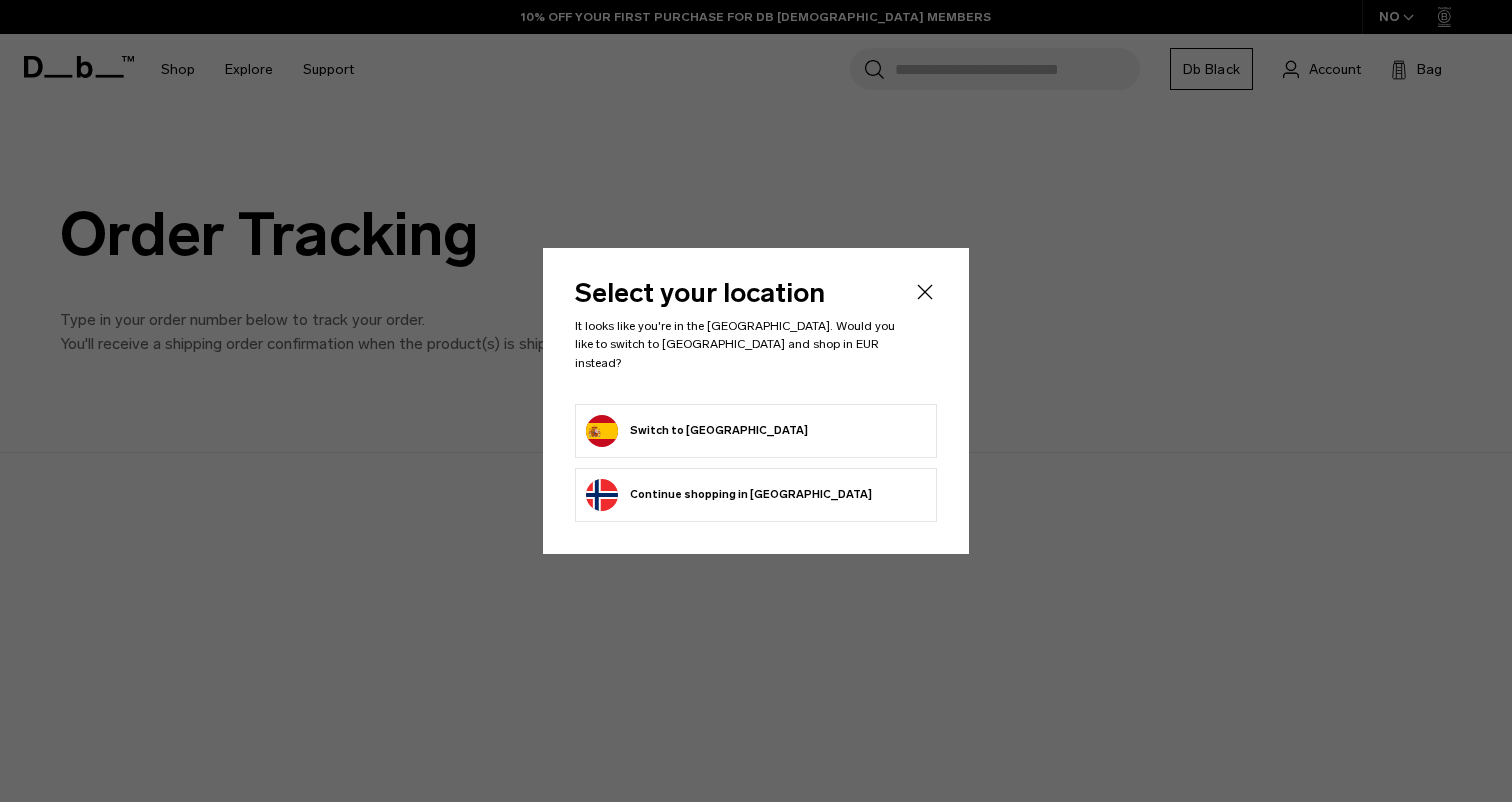 click on "Switch to Spain" at bounding box center [756, 431] 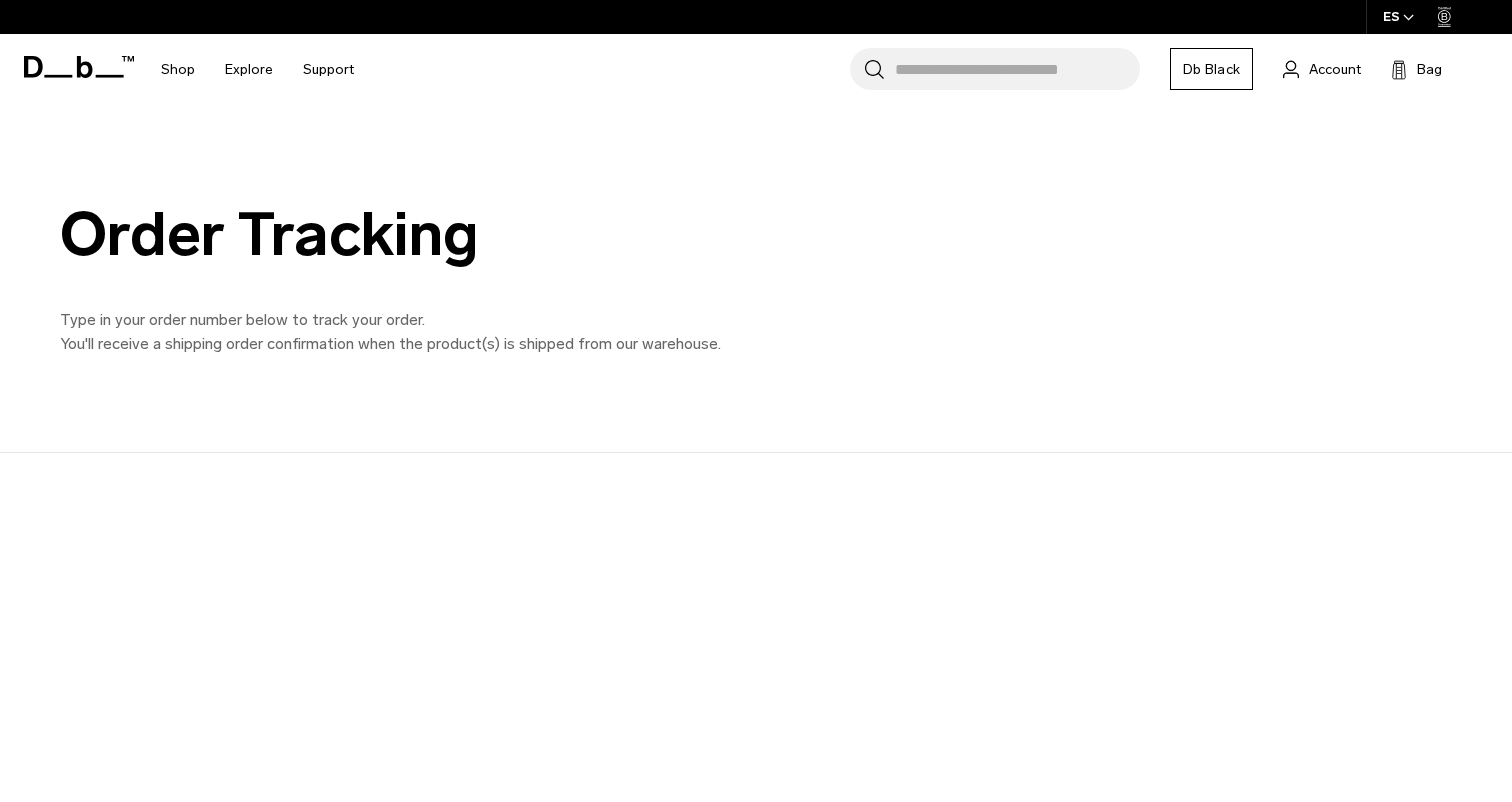 scroll, scrollTop: 14, scrollLeft: 0, axis: vertical 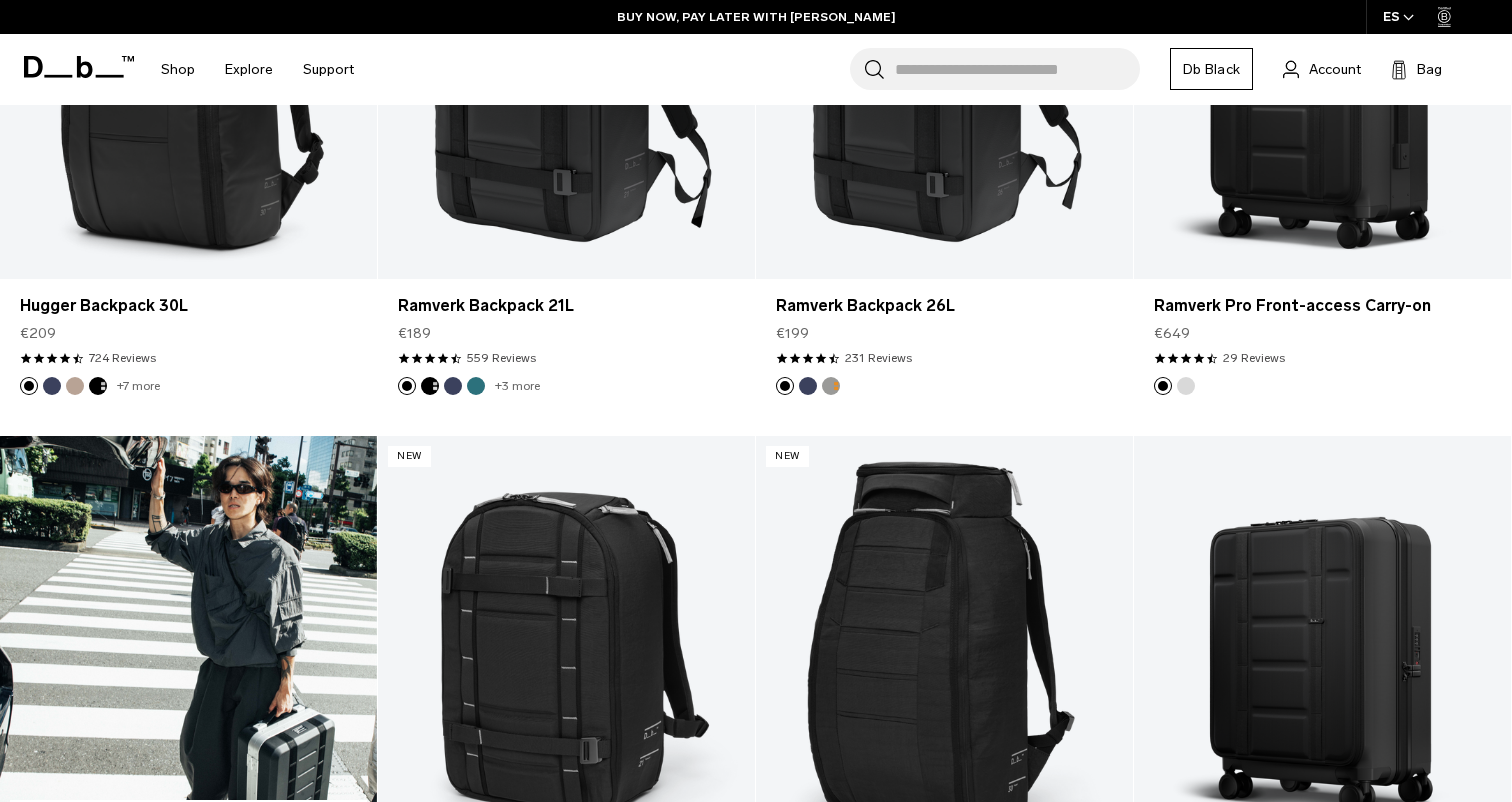 click at bounding box center (188, 645) 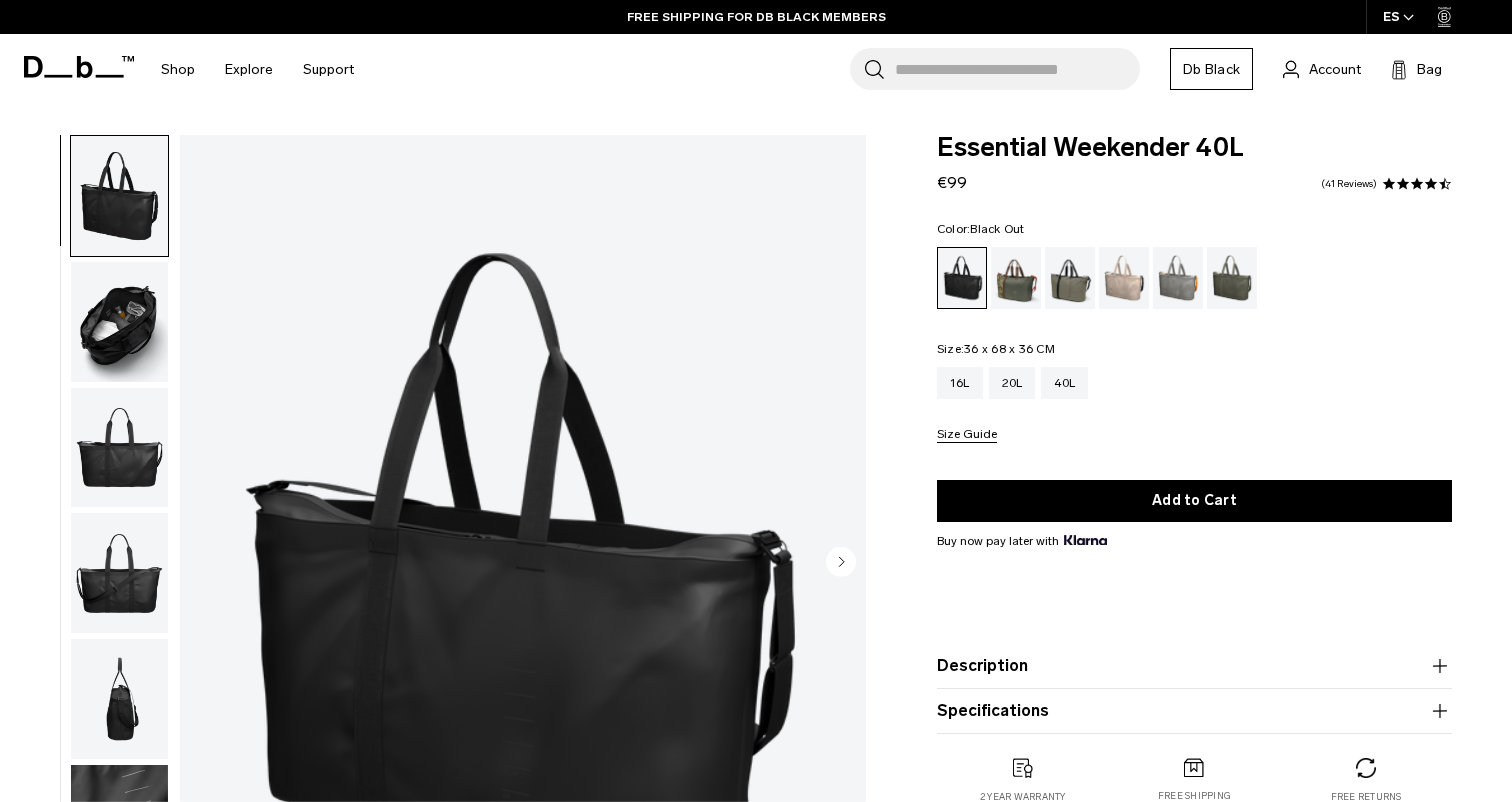 scroll, scrollTop: 0, scrollLeft: 0, axis: both 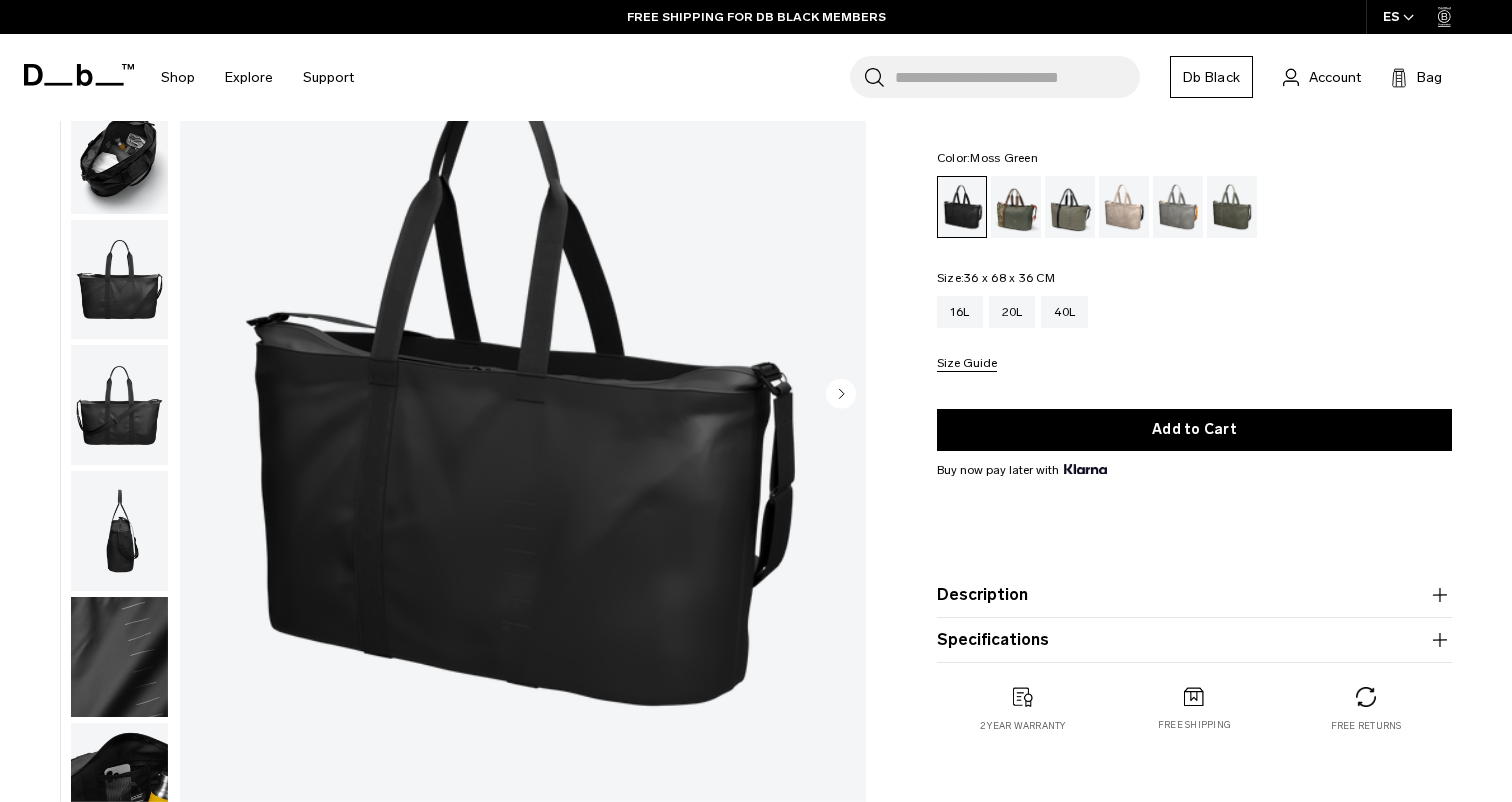 click at bounding box center [1232, 207] 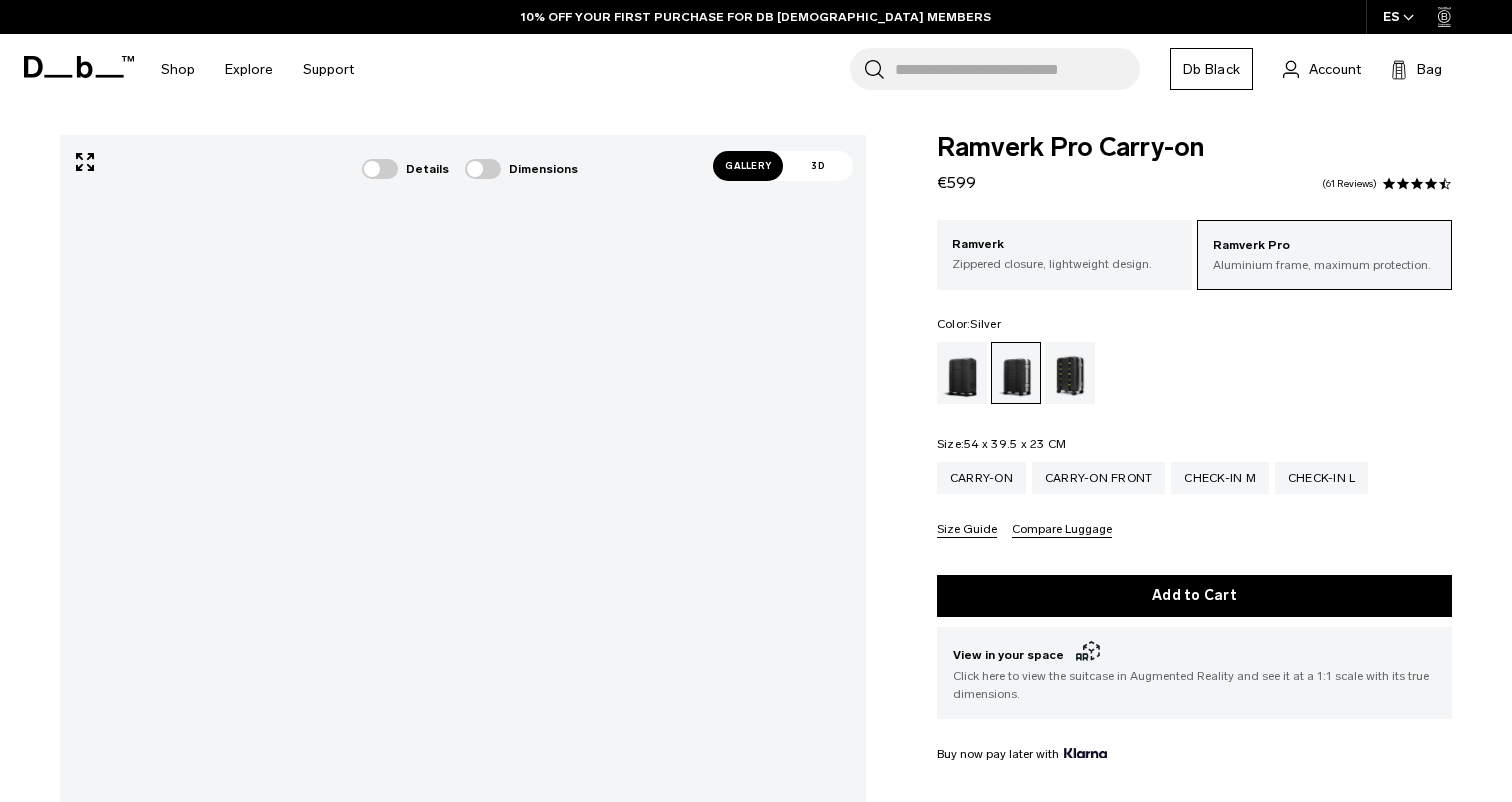 scroll, scrollTop: 0, scrollLeft: 0, axis: both 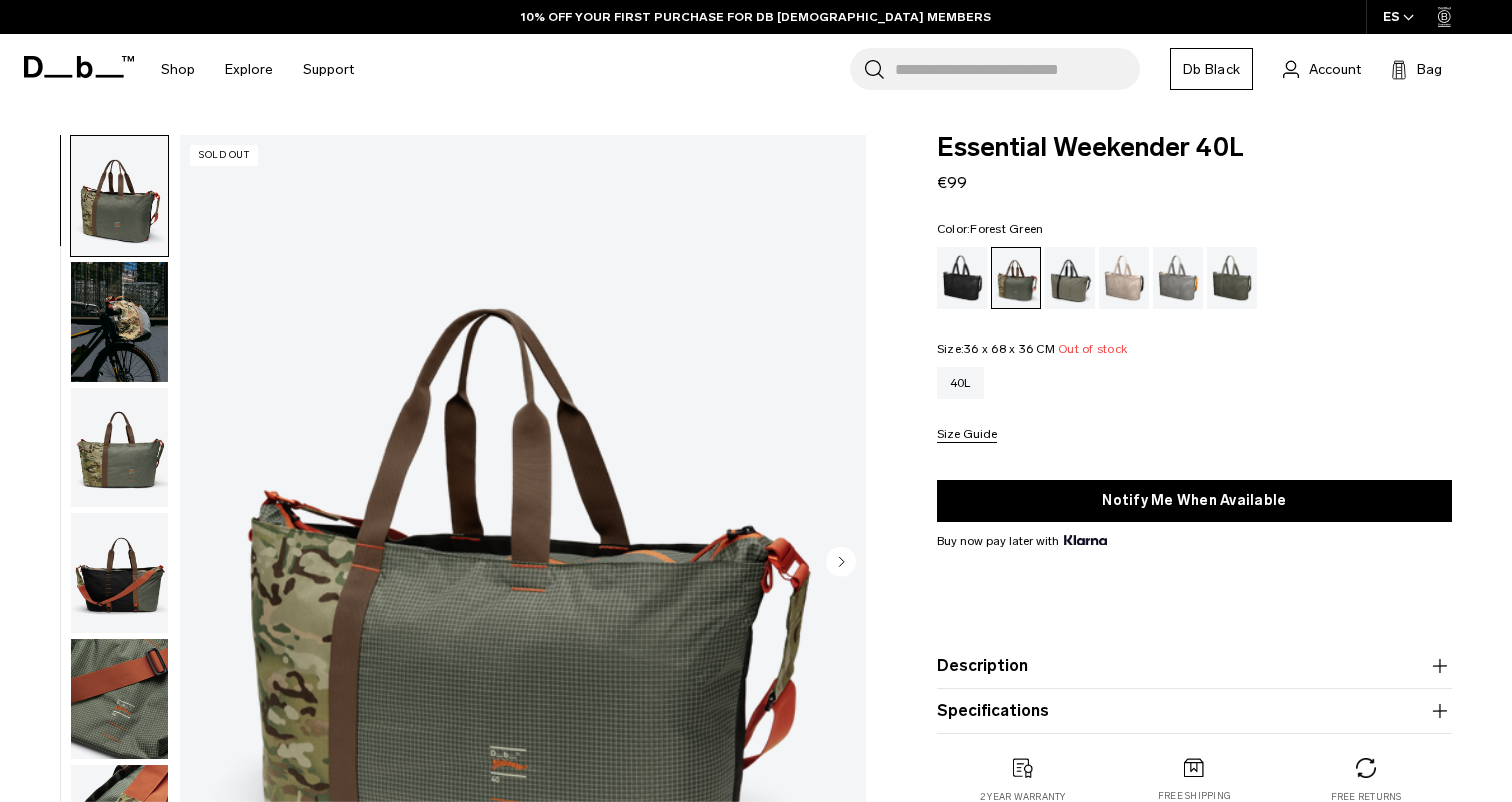 click at bounding box center [1070, 278] 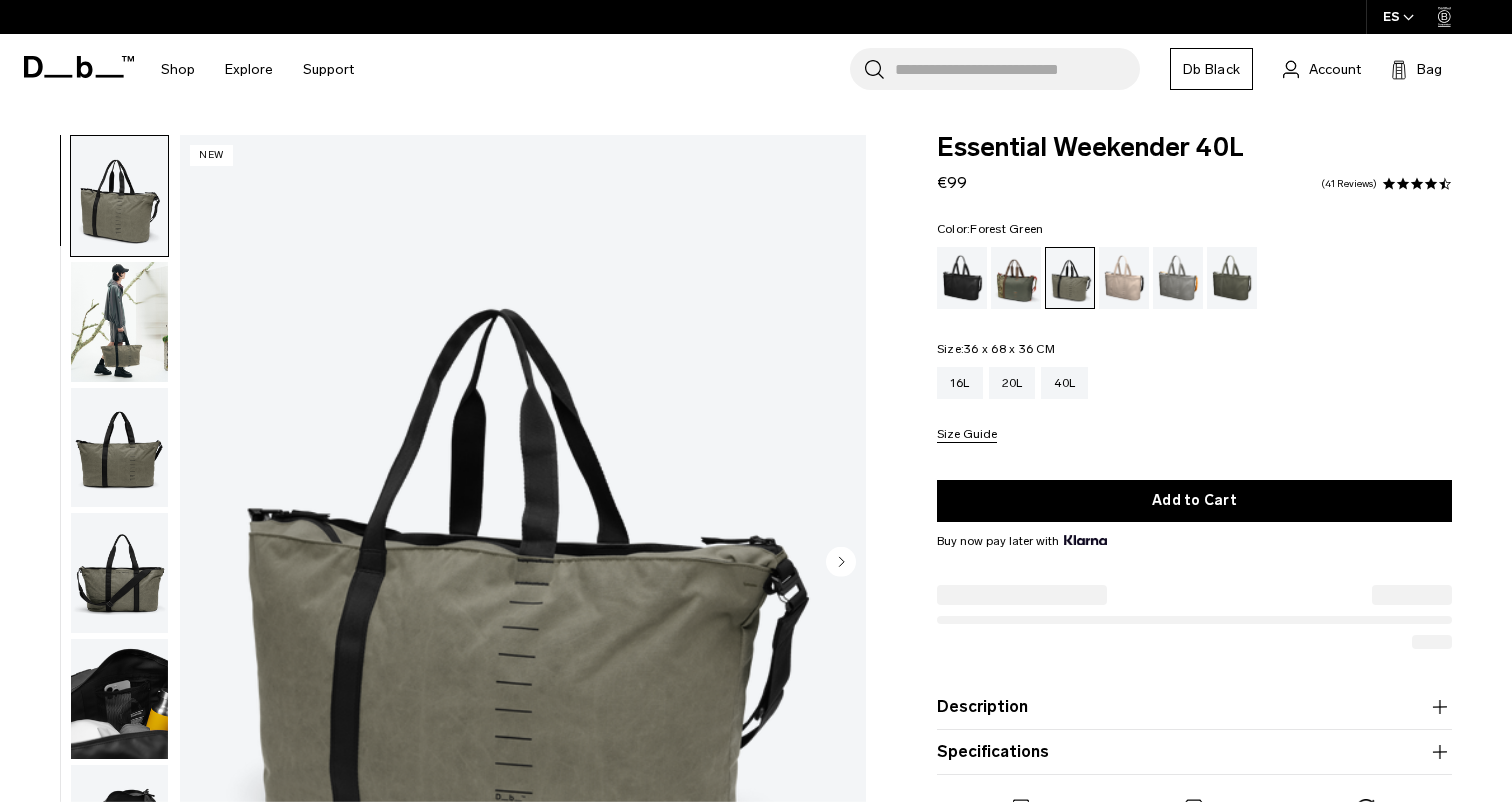 scroll, scrollTop: 0, scrollLeft: 0, axis: both 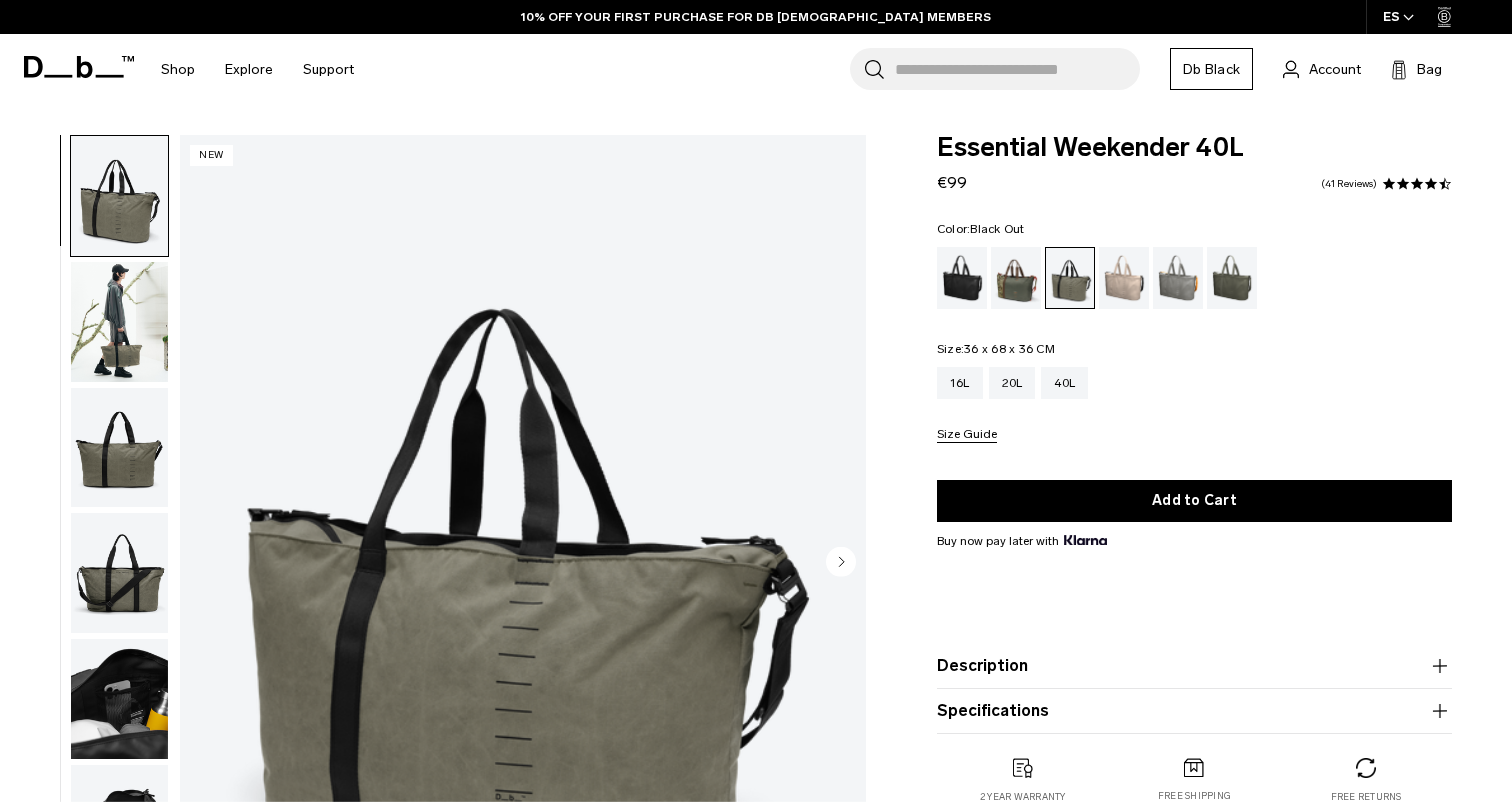 click at bounding box center [962, 278] 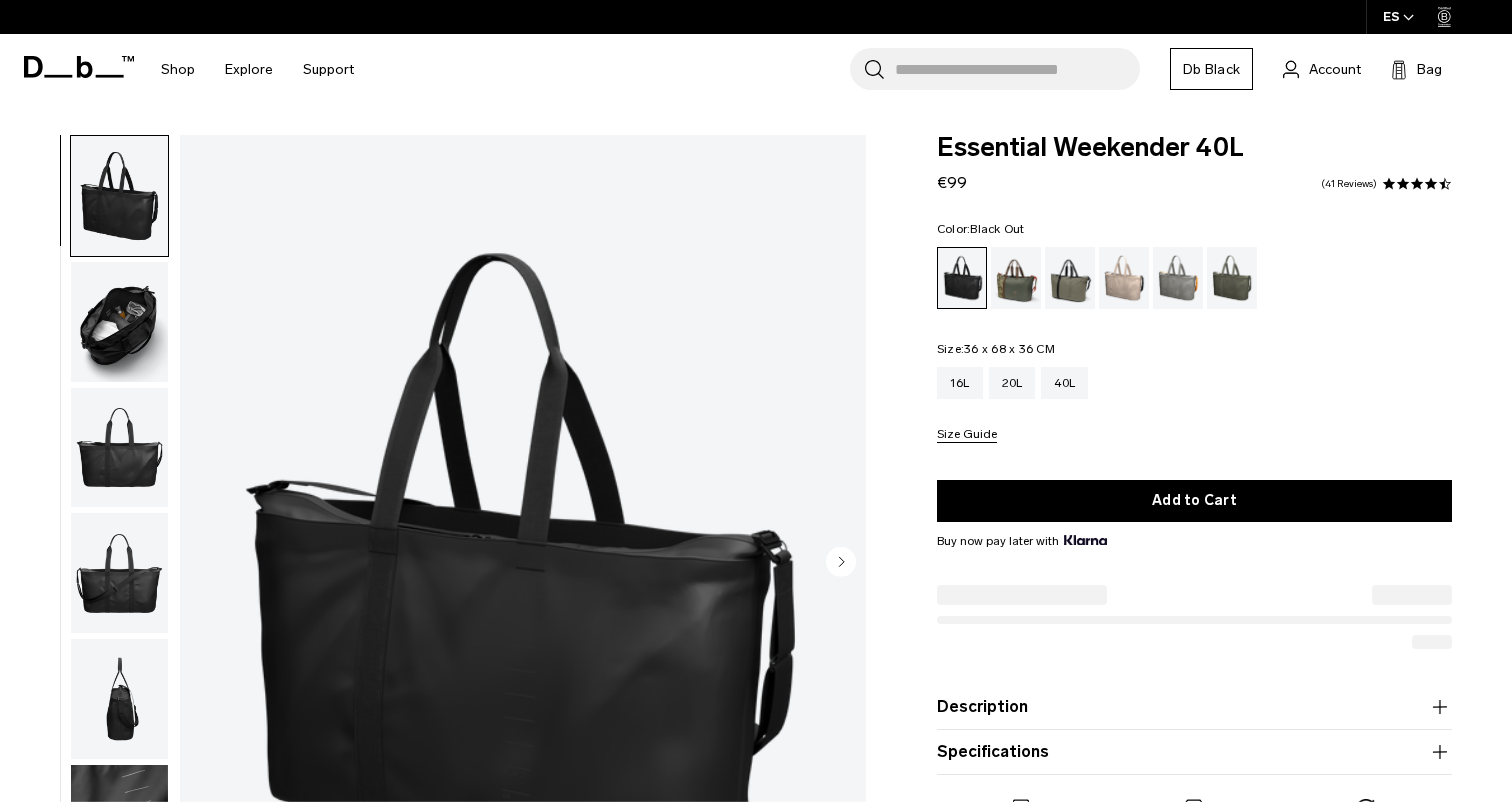 scroll, scrollTop: 0, scrollLeft: 0, axis: both 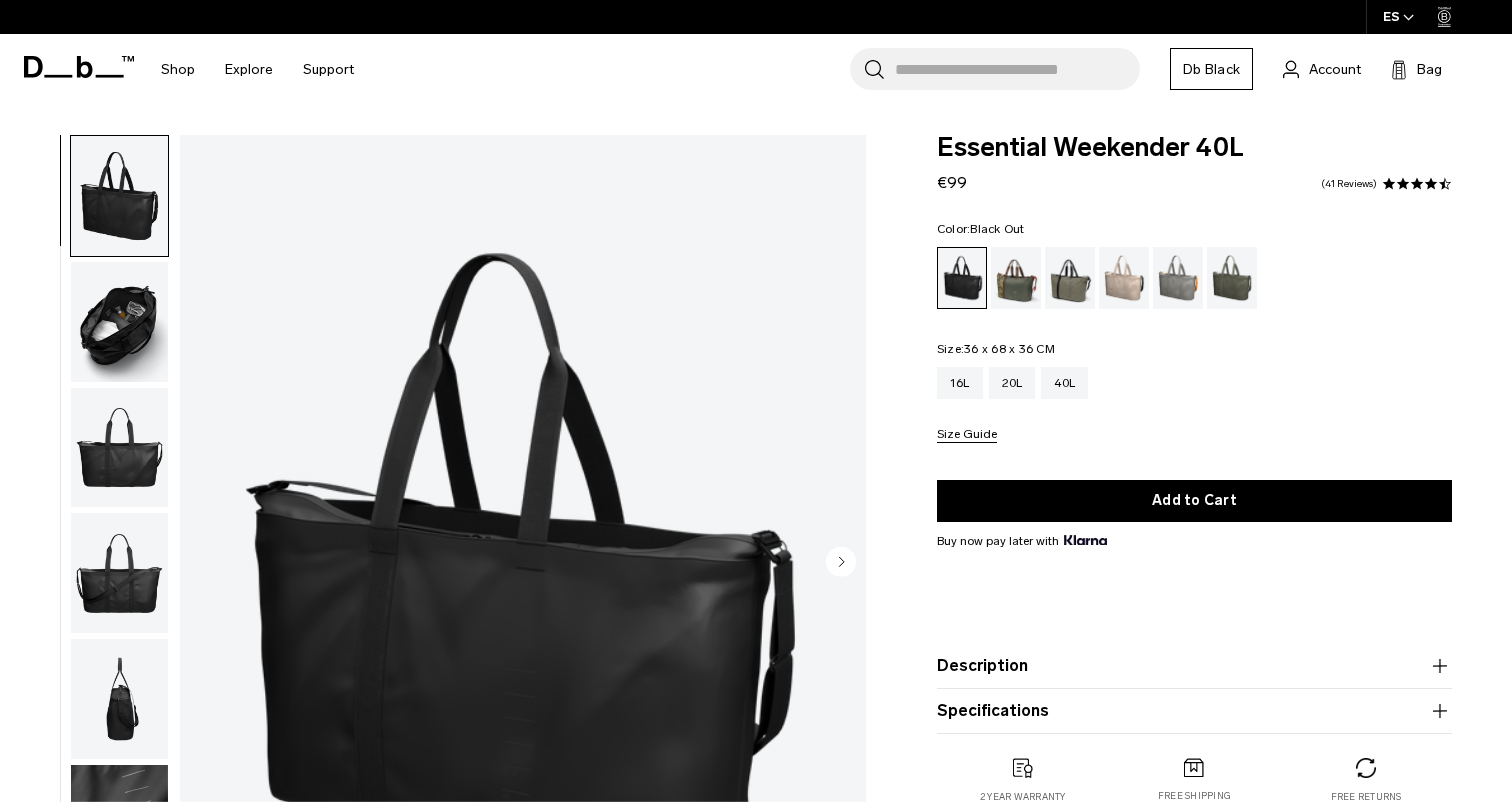 click at bounding box center [119, 322] 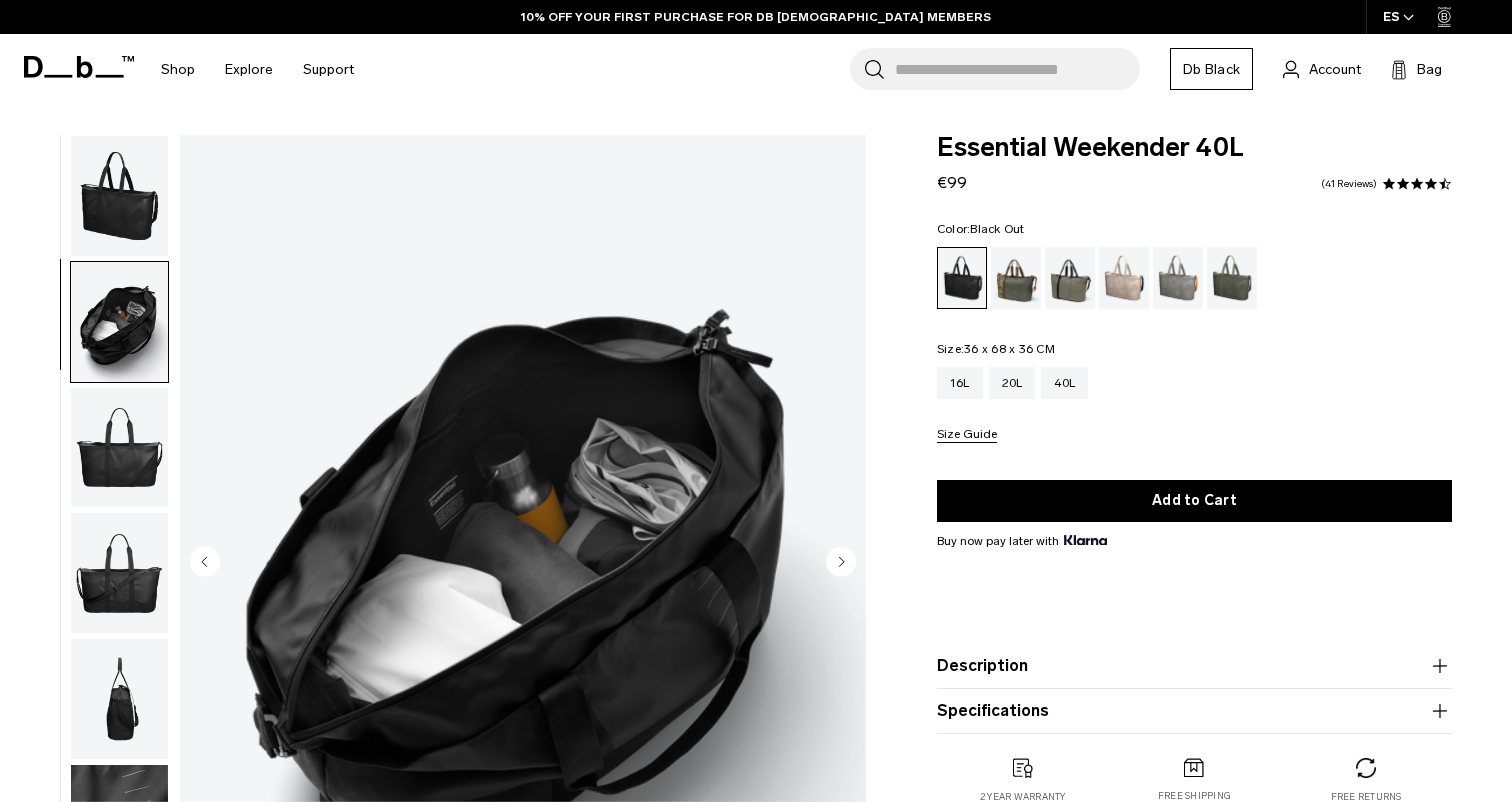scroll, scrollTop: 30, scrollLeft: 0, axis: vertical 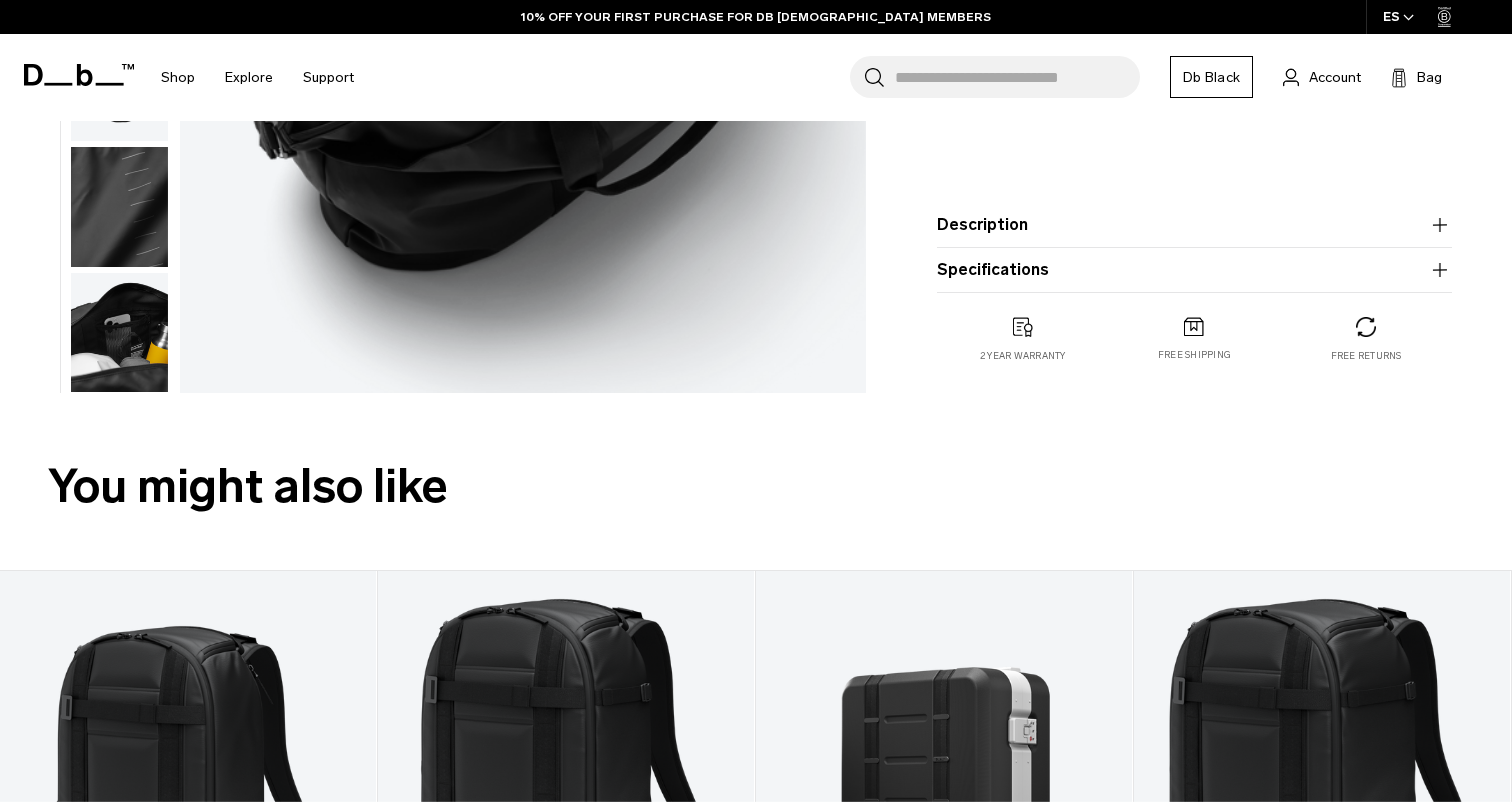 click at bounding box center (119, 333) 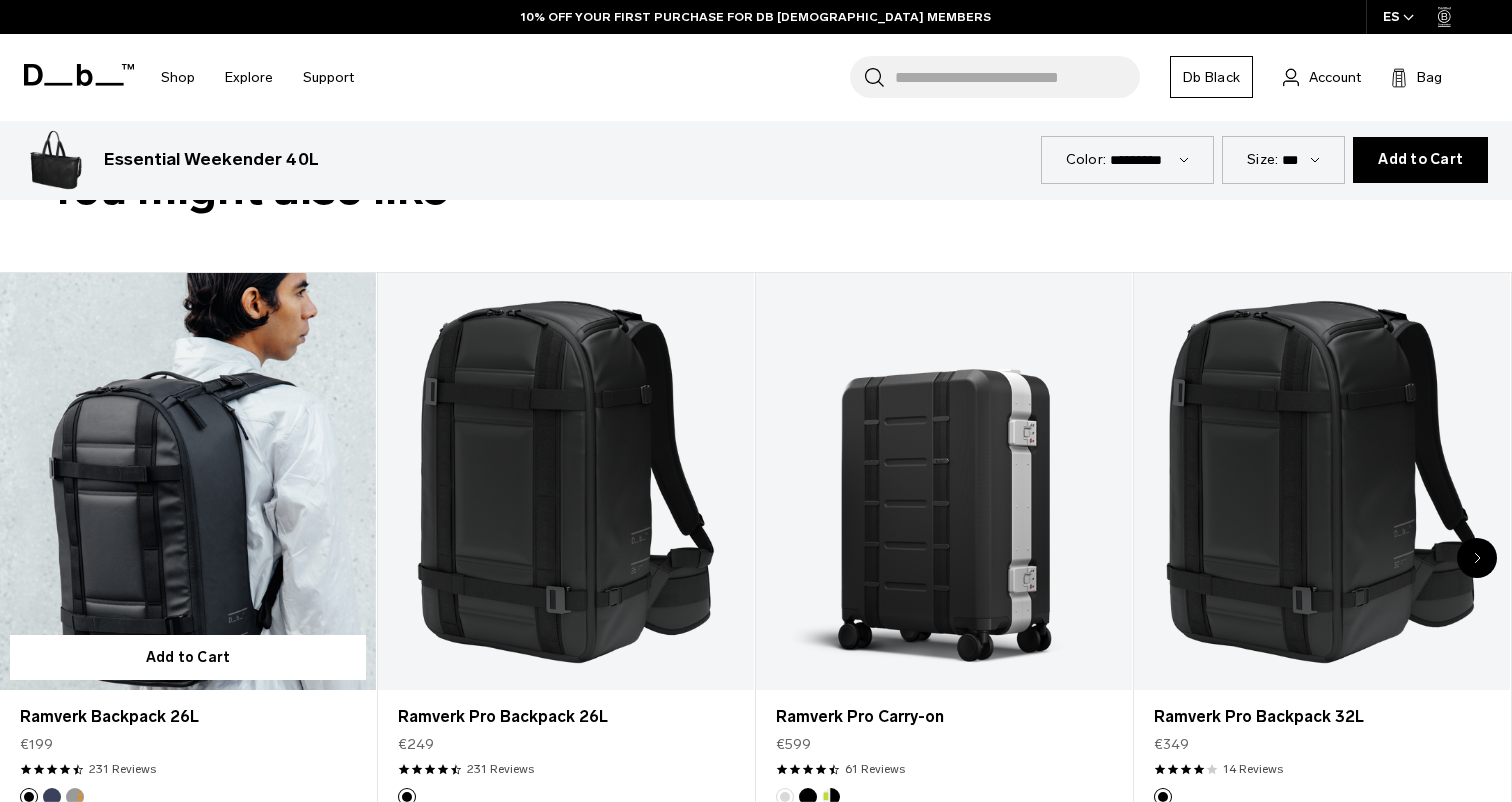 scroll, scrollTop: 978, scrollLeft: 0, axis: vertical 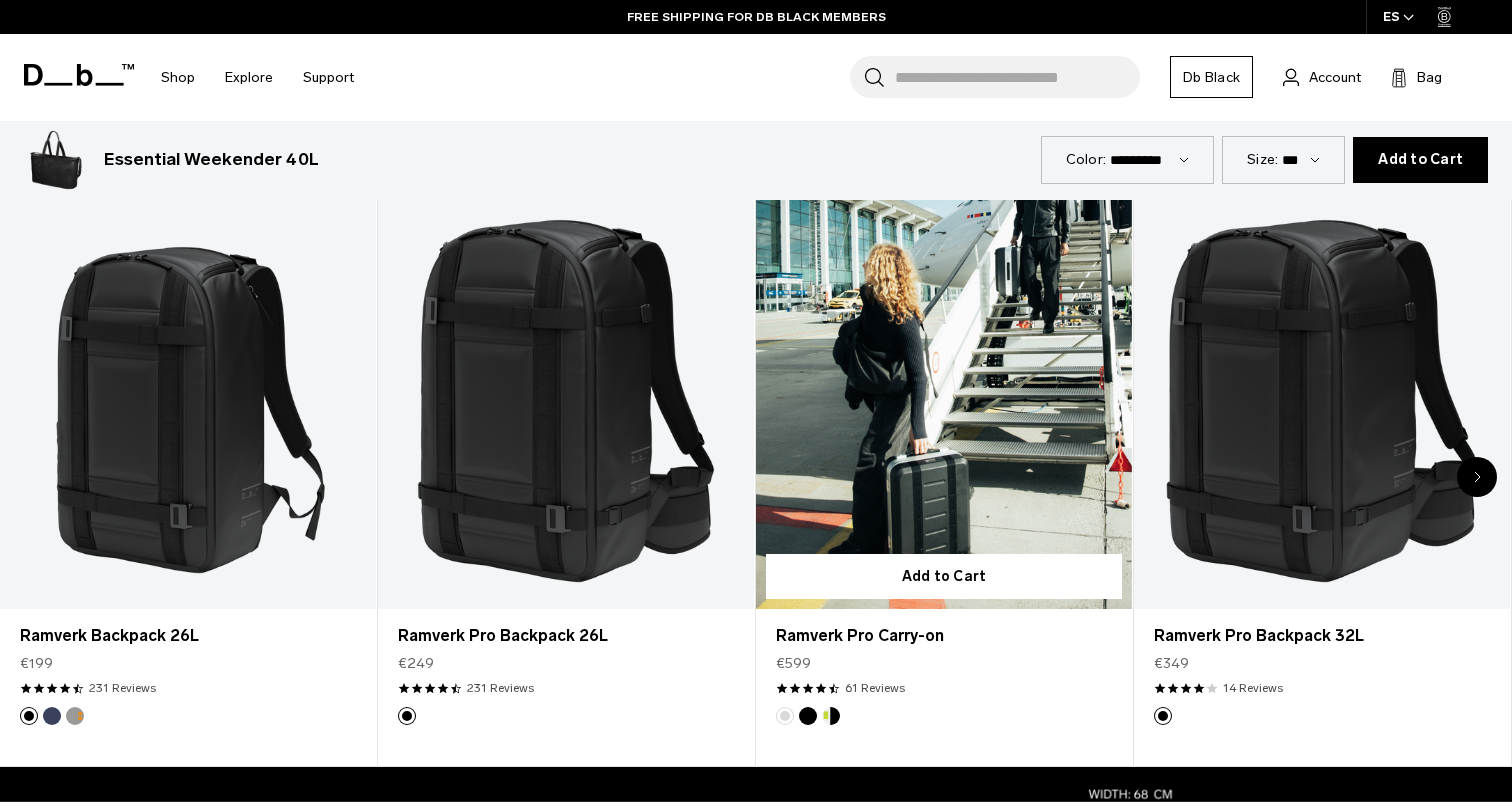 click at bounding box center (944, 401) 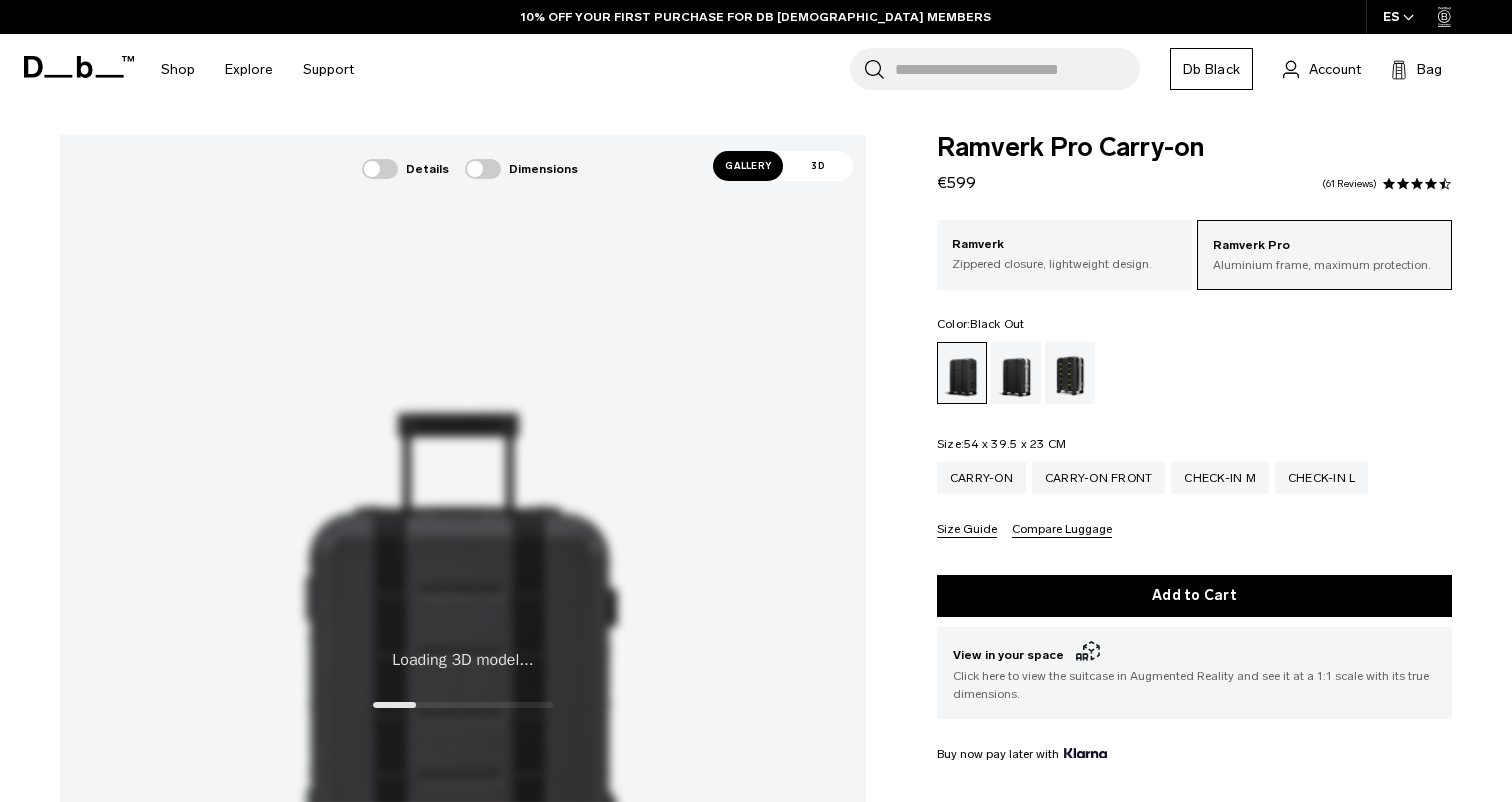 scroll, scrollTop: 258, scrollLeft: 0, axis: vertical 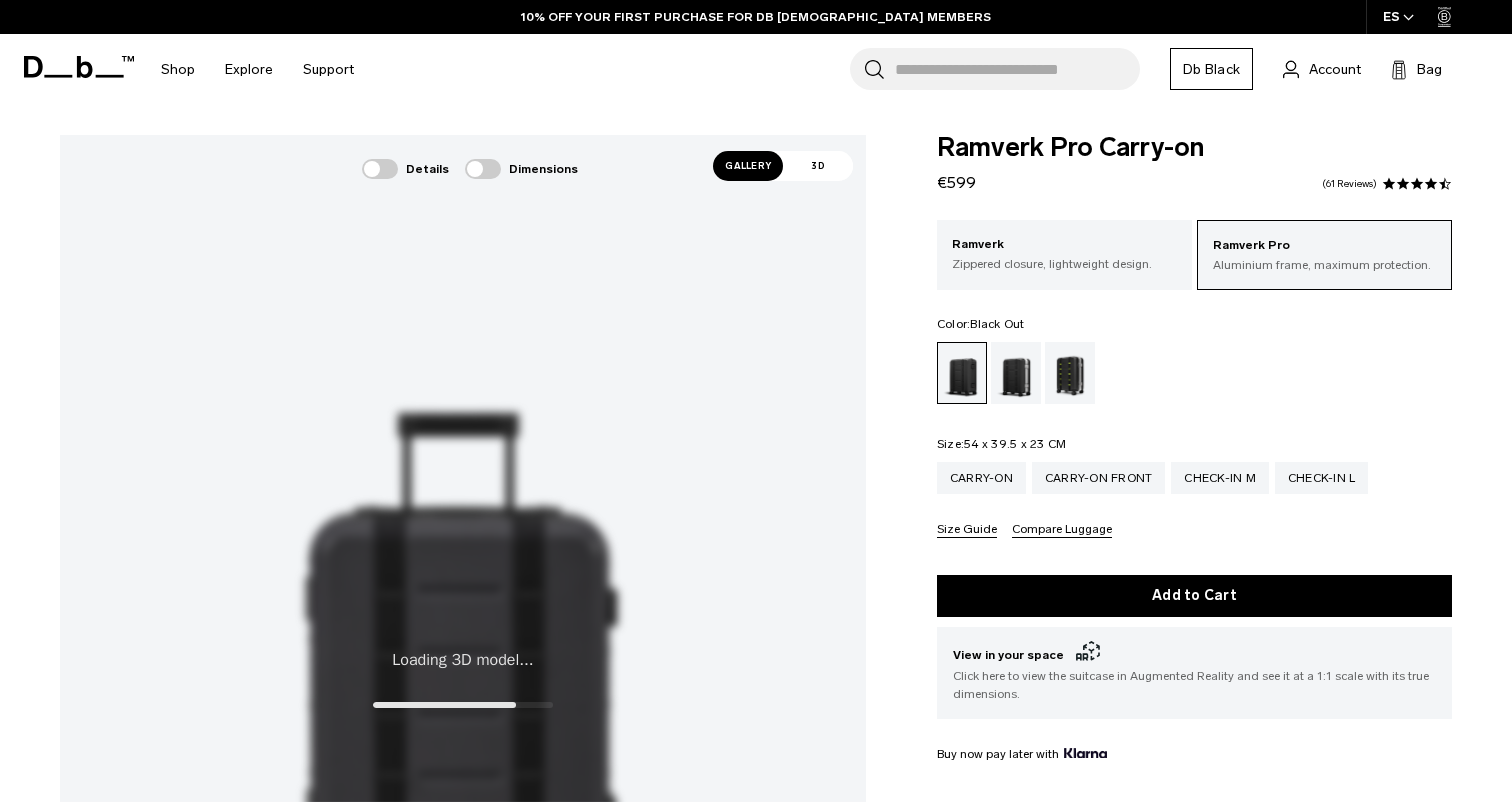 click on "Gallery" at bounding box center (748, 166) 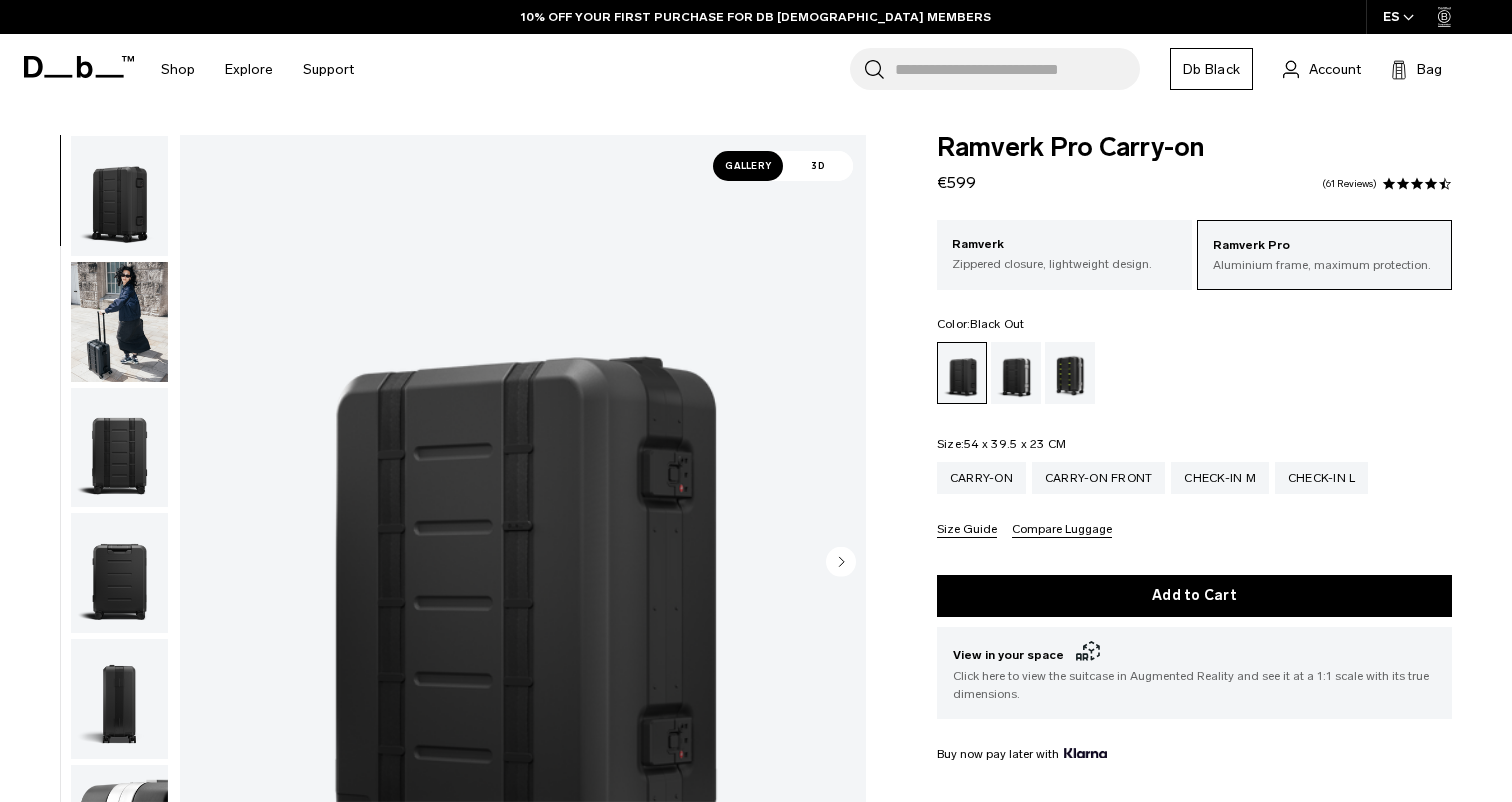 click at bounding box center [119, 322] 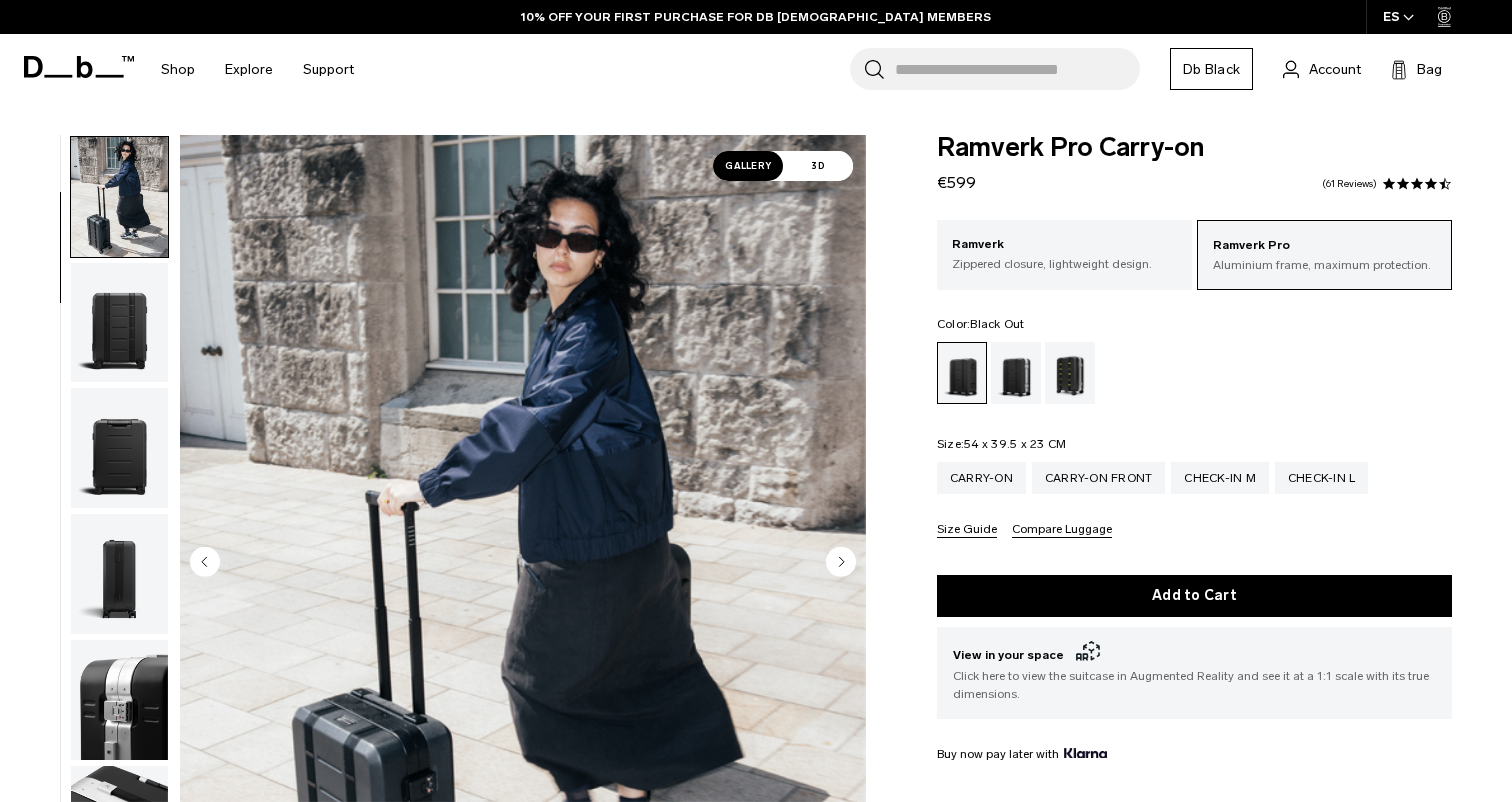 scroll, scrollTop: 127, scrollLeft: 0, axis: vertical 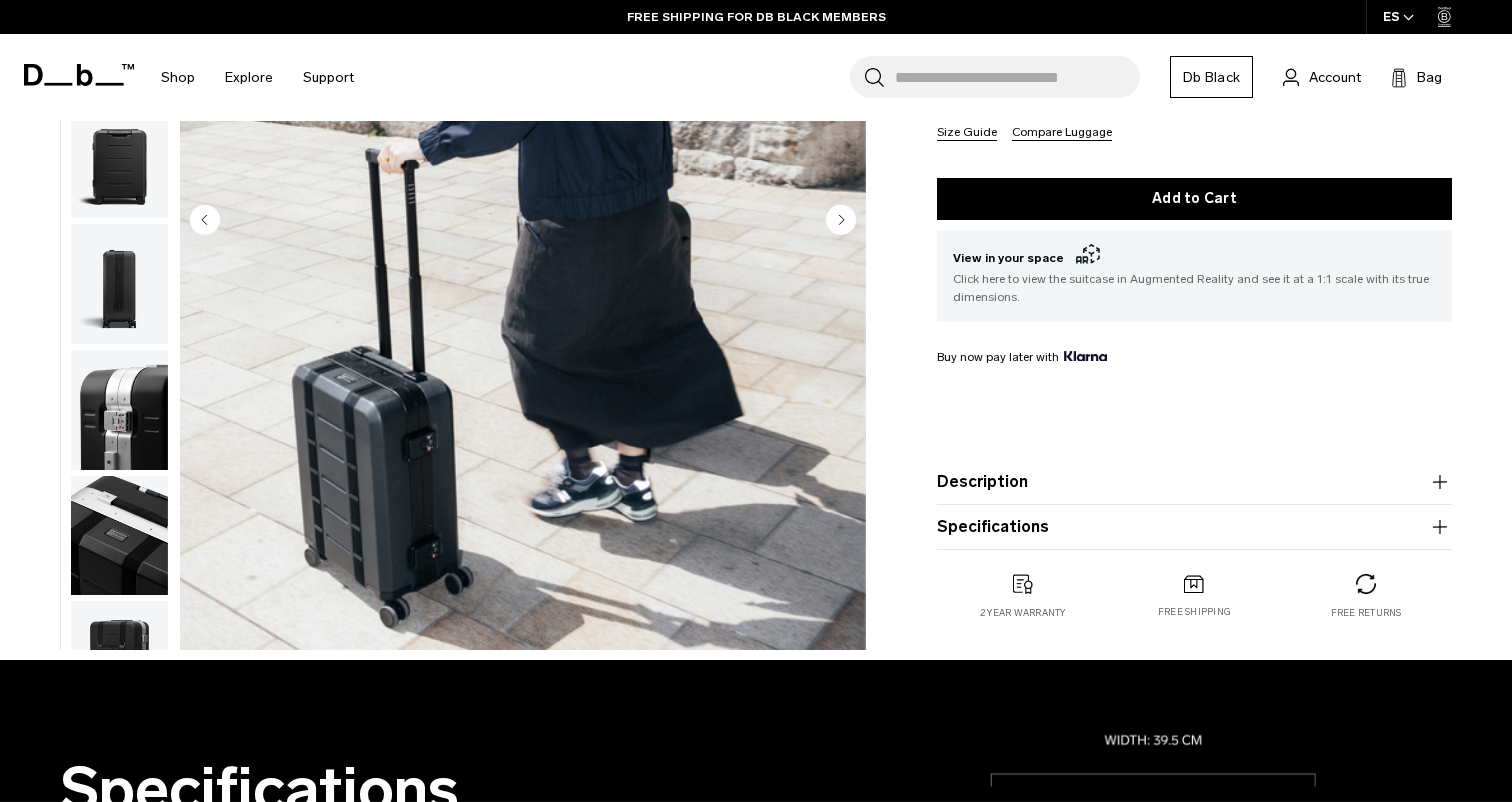 click at bounding box center [119, 284] 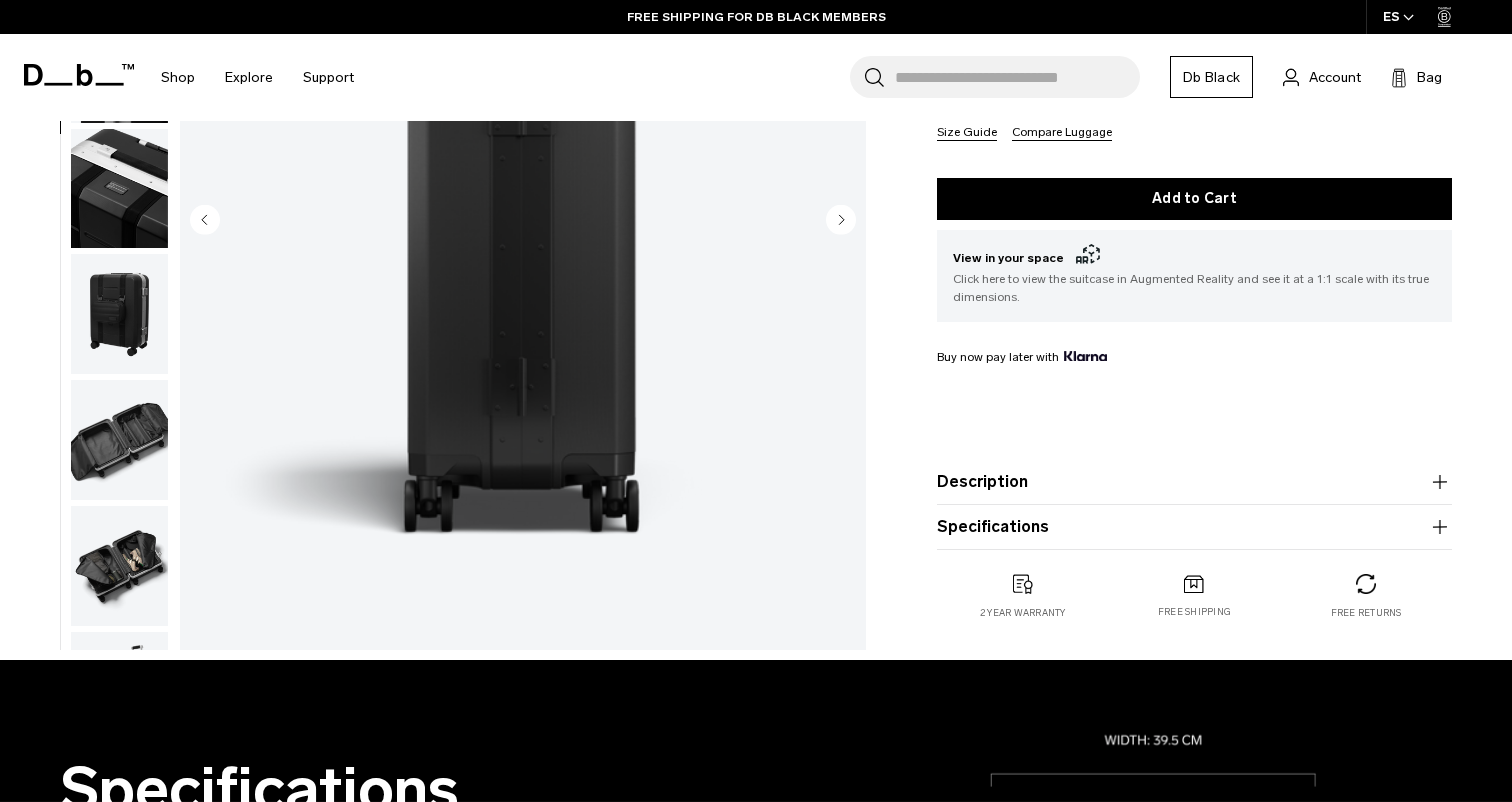 scroll, scrollTop: 384, scrollLeft: 0, axis: vertical 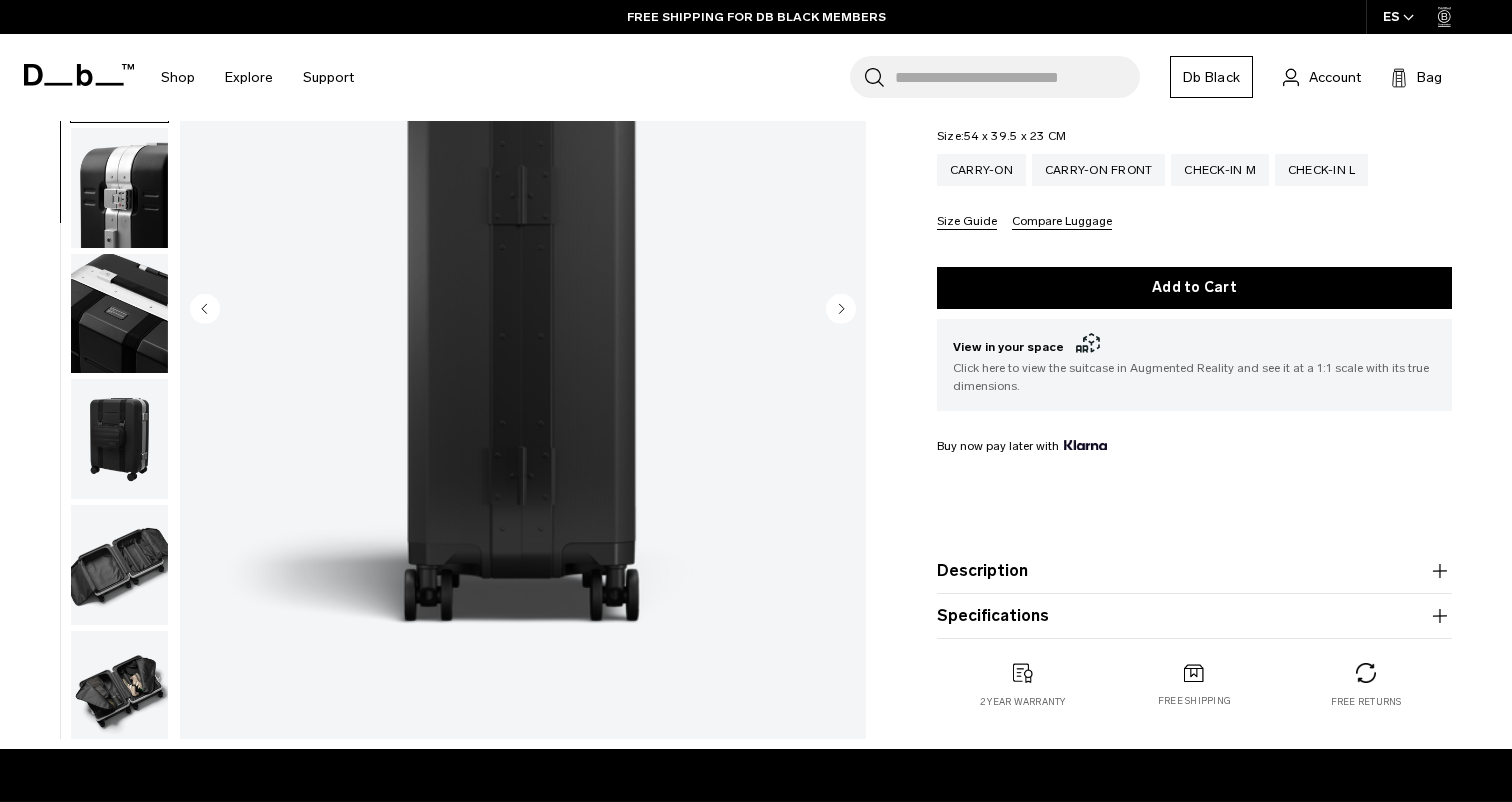 click at bounding box center (119, 691) 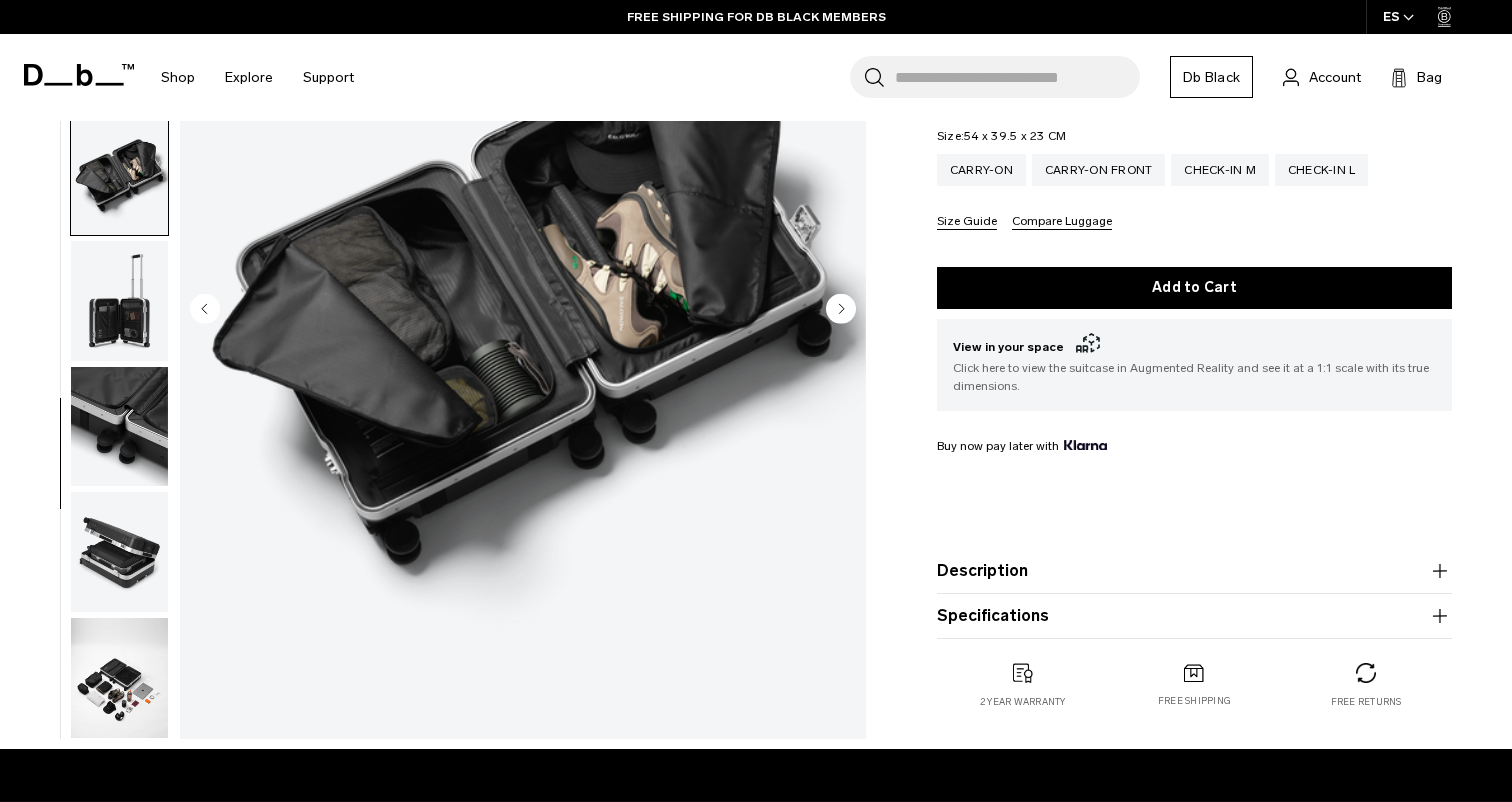 scroll, scrollTop: 921, scrollLeft: 0, axis: vertical 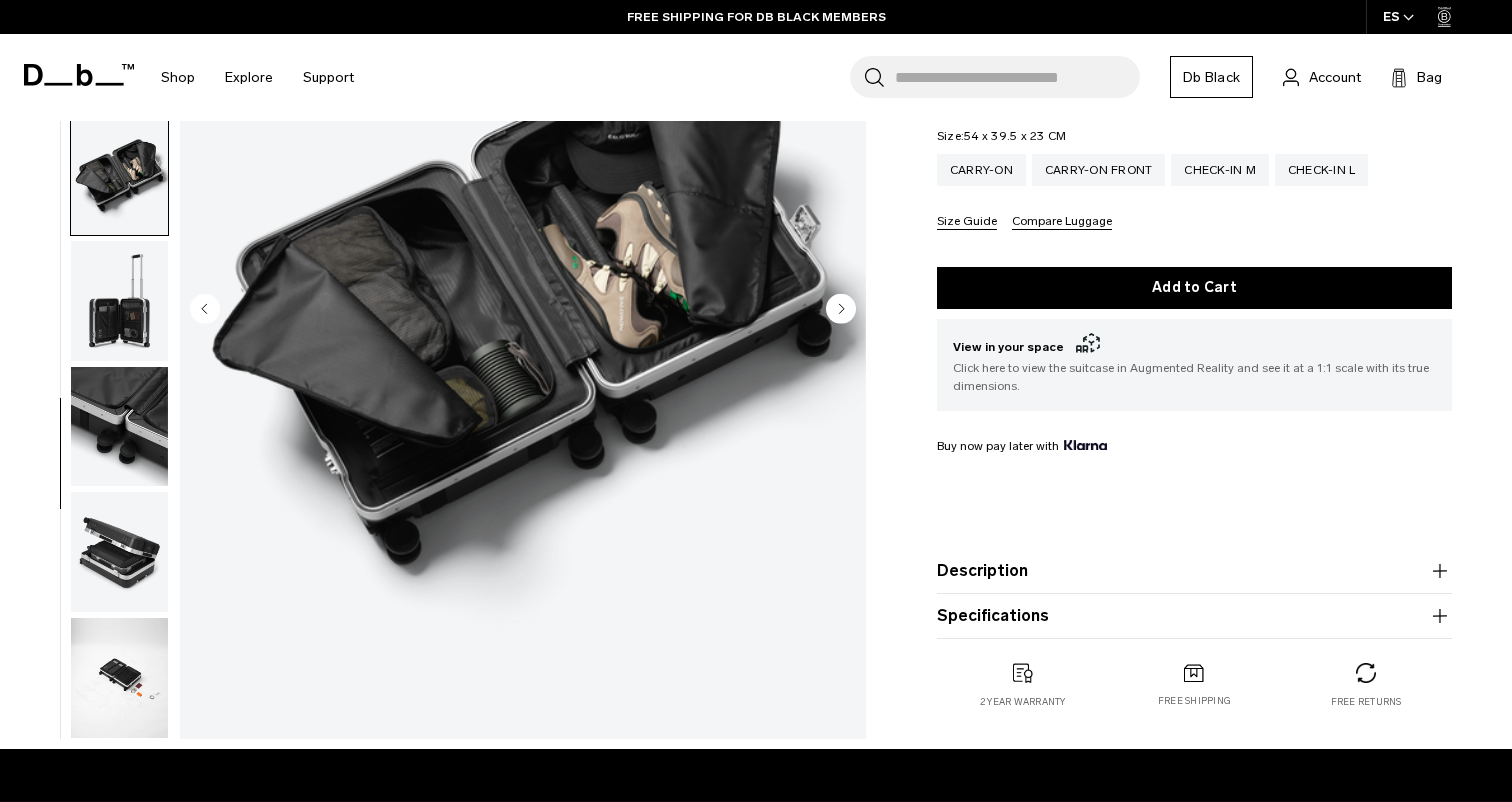click at bounding box center [119, 678] 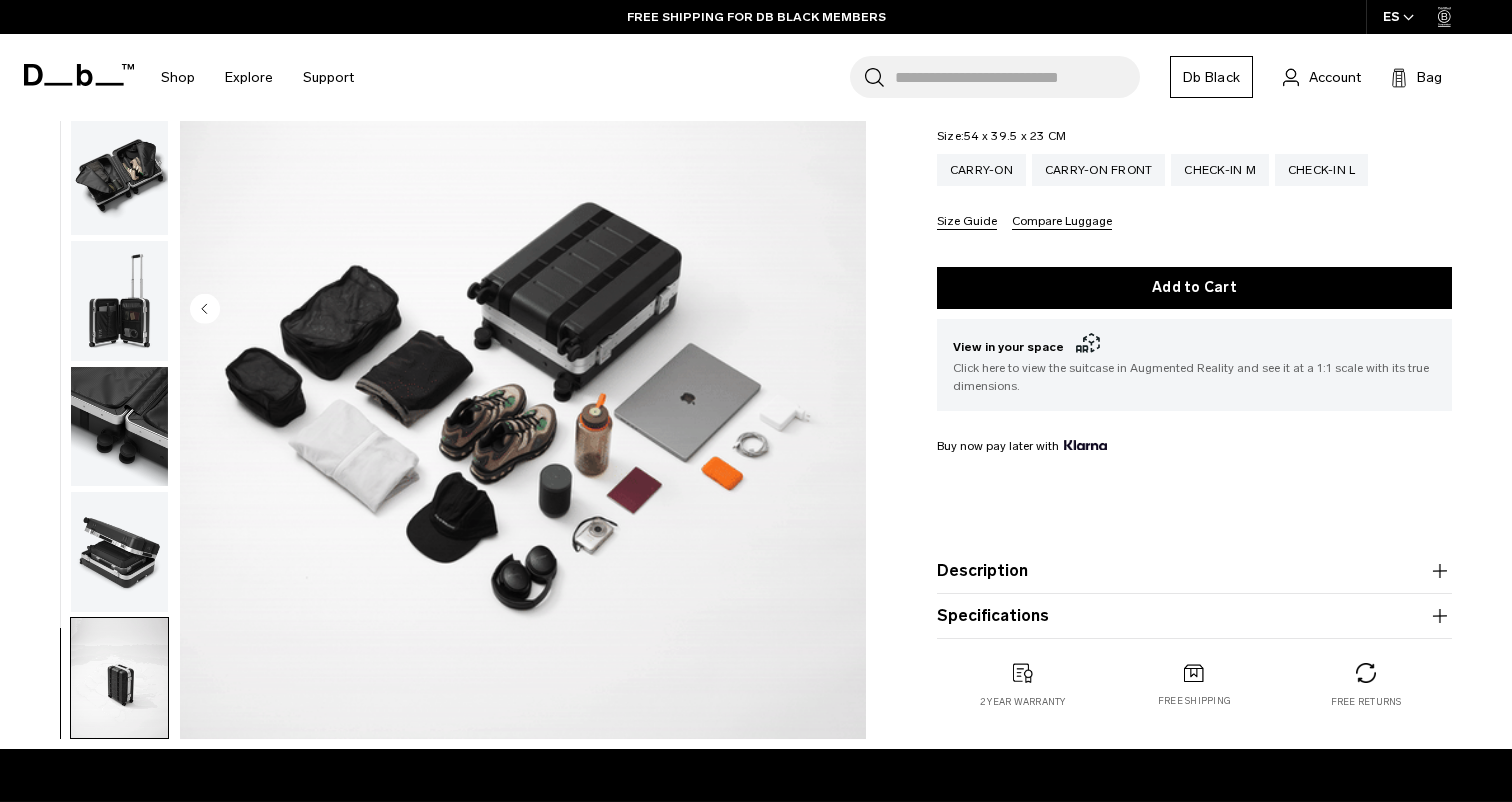 click at bounding box center (119, 552) 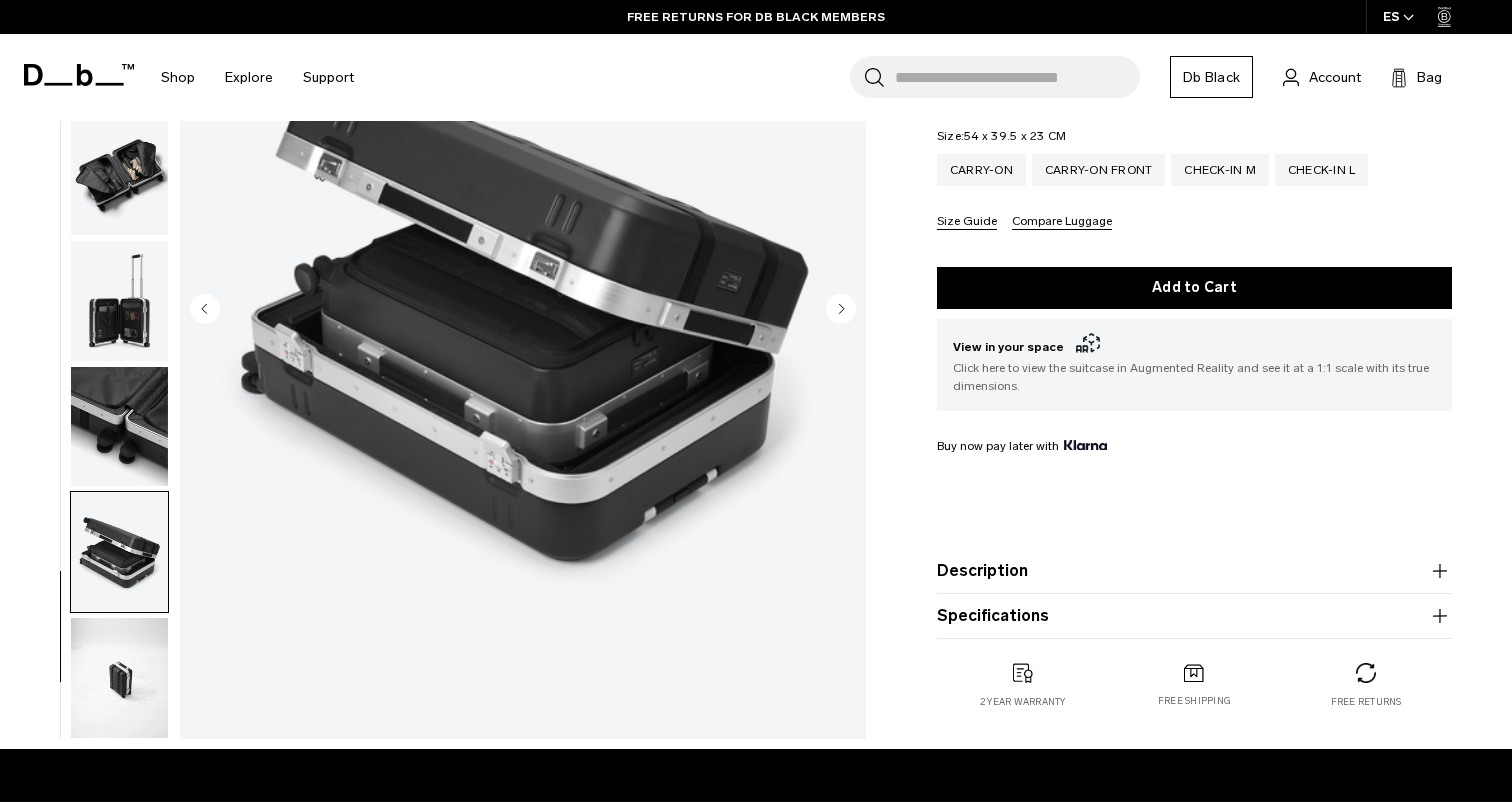 click at bounding box center (119, 678) 